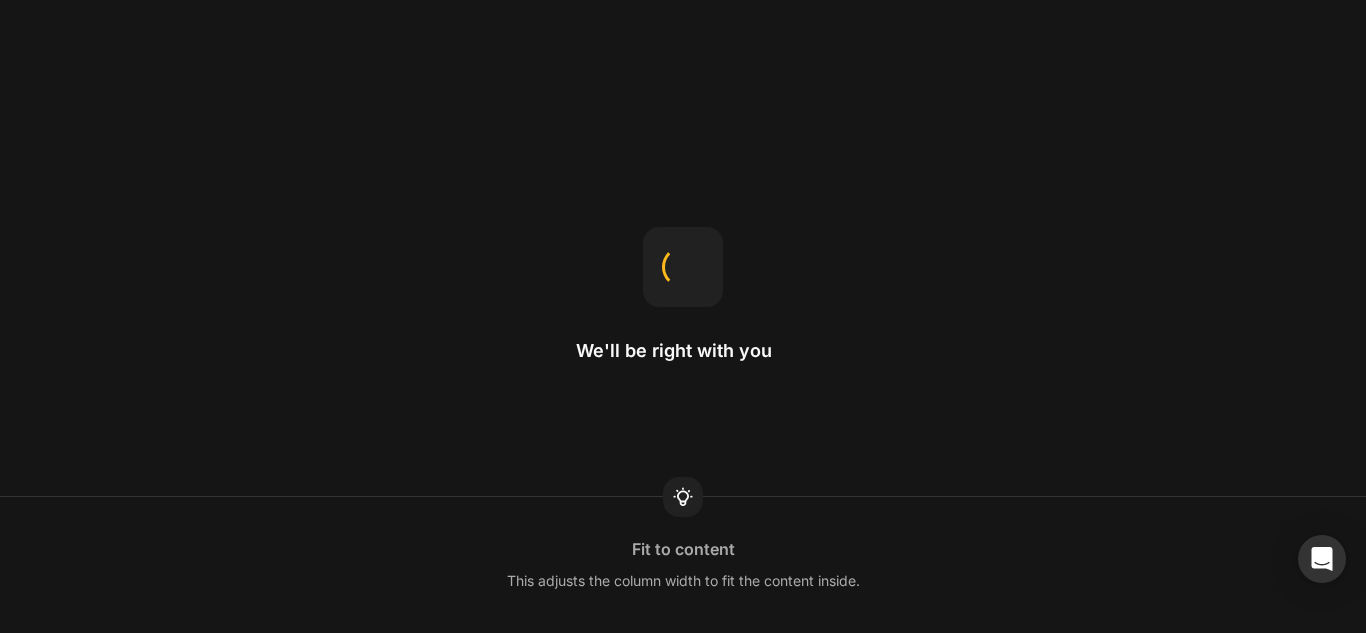 scroll, scrollTop: 0, scrollLeft: 0, axis: both 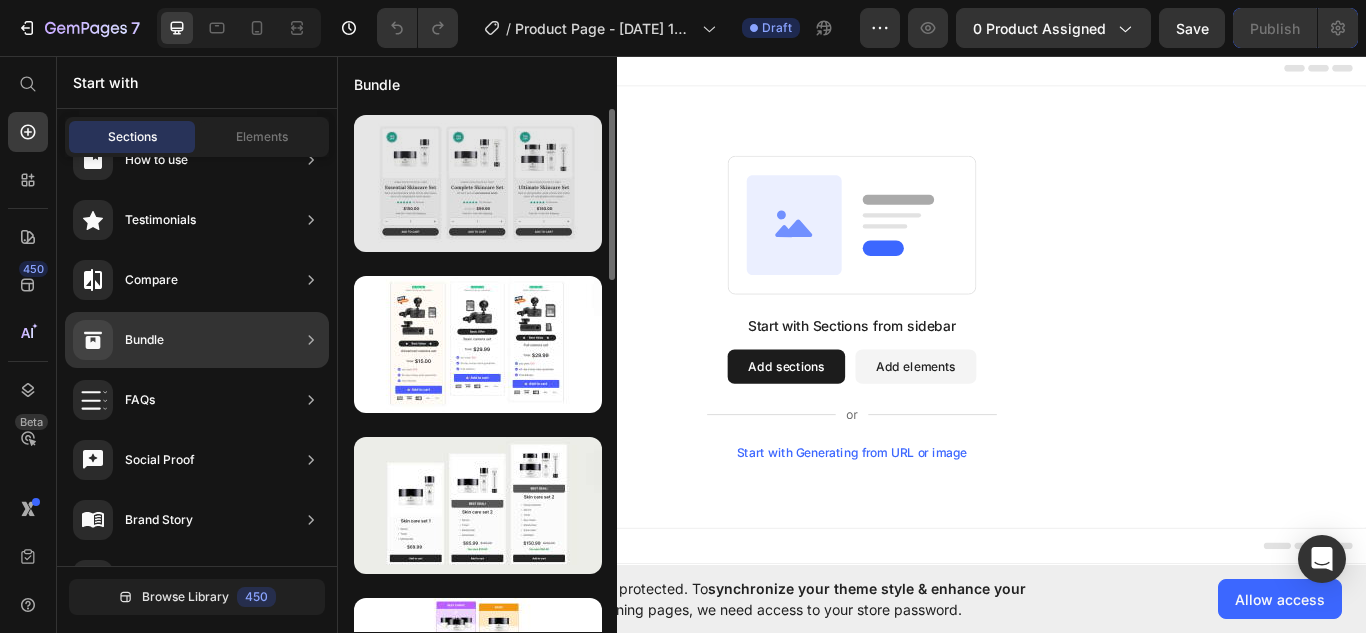 click at bounding box center [478, 183] 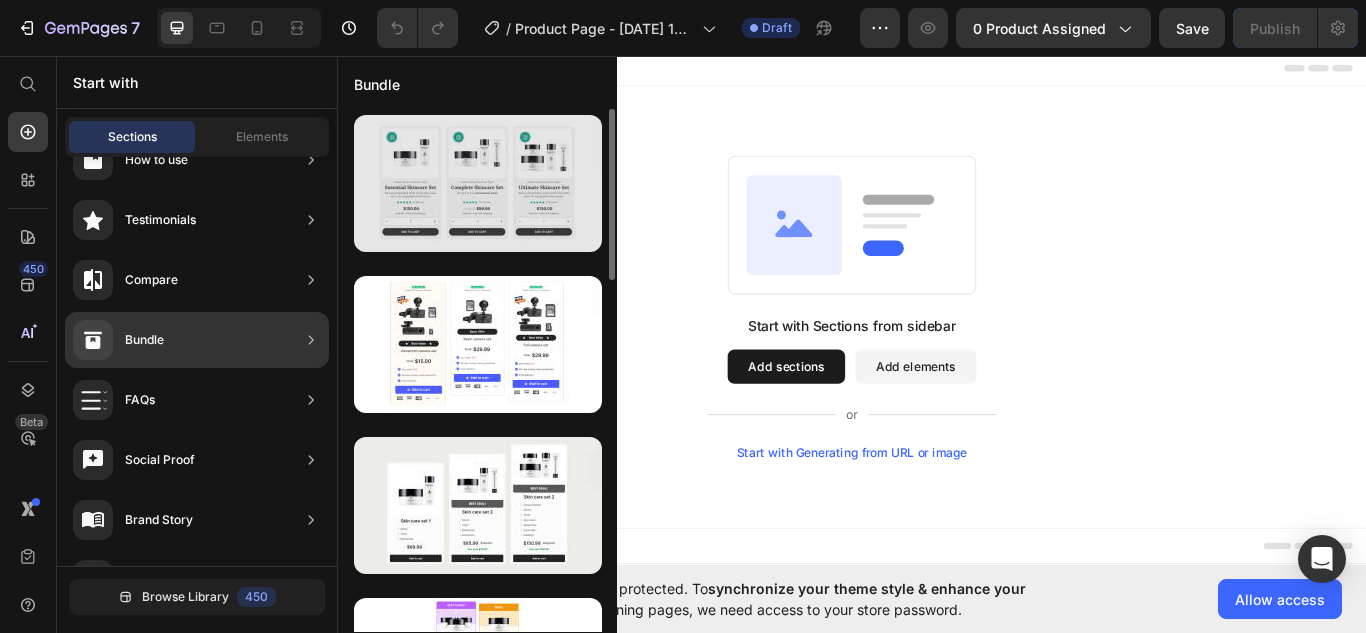 click at bounding box center (478, 183) 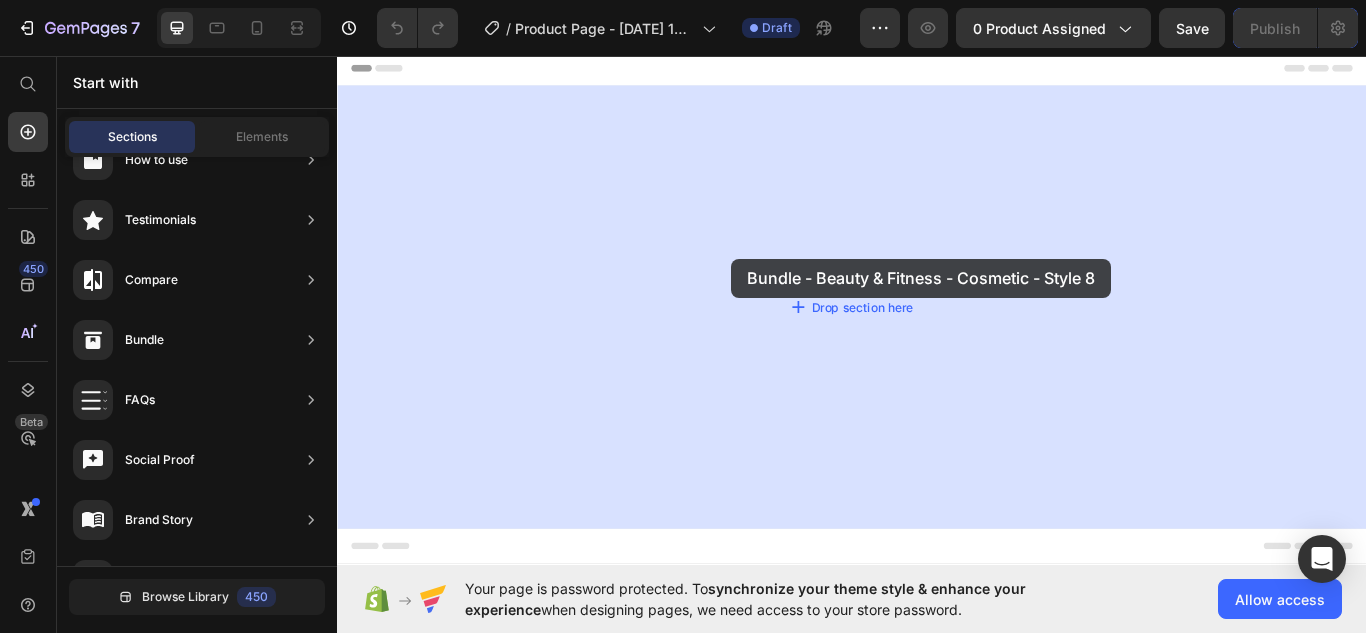 drag, startPoint x: 764, startPoint y: 243, endPoint x: 797, endPoint y: 292, distance: 59.07622 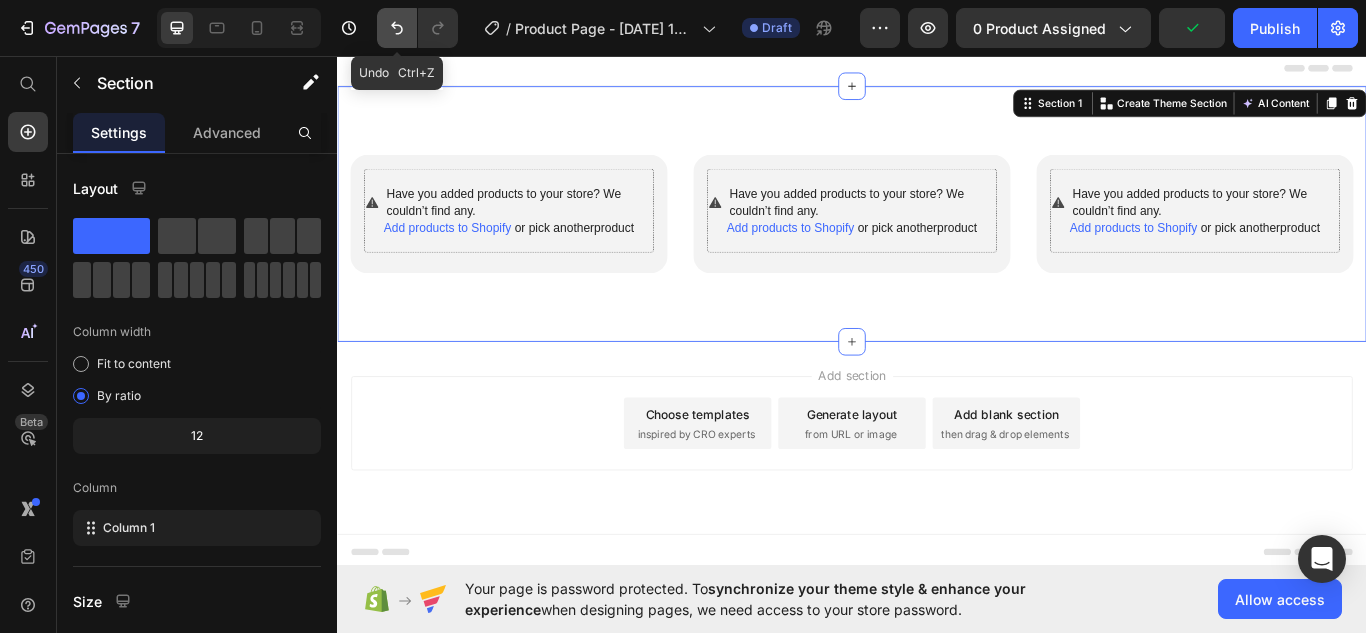 click 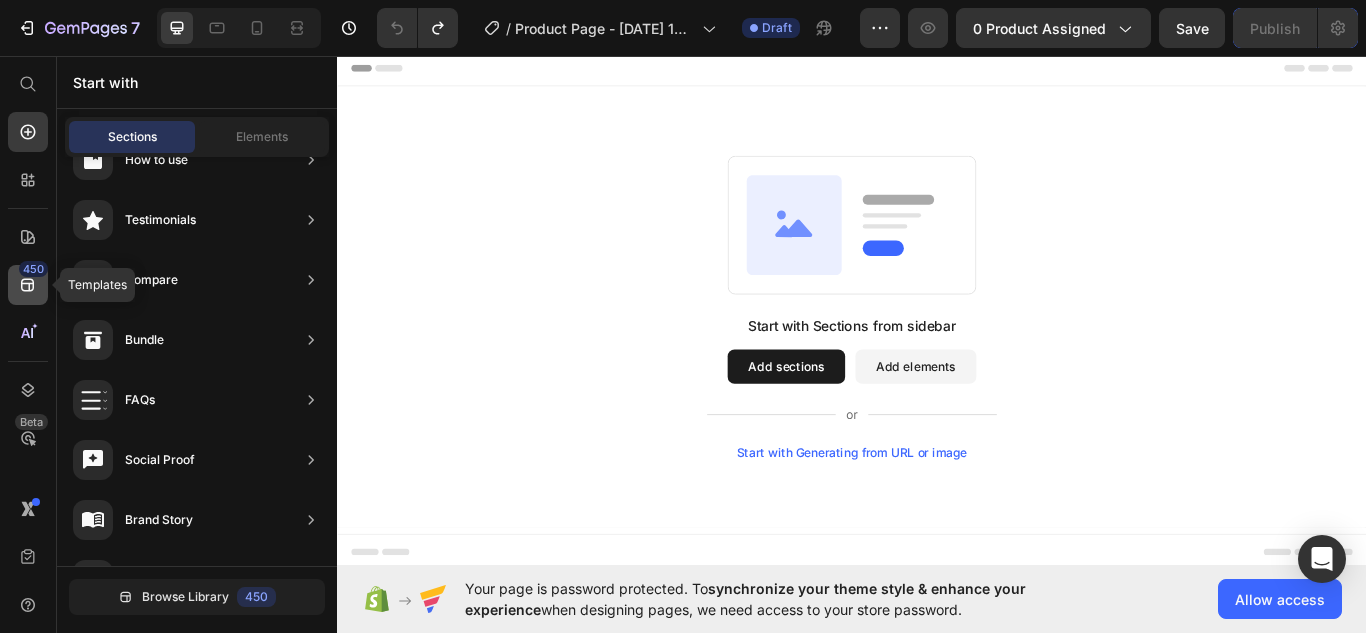 click 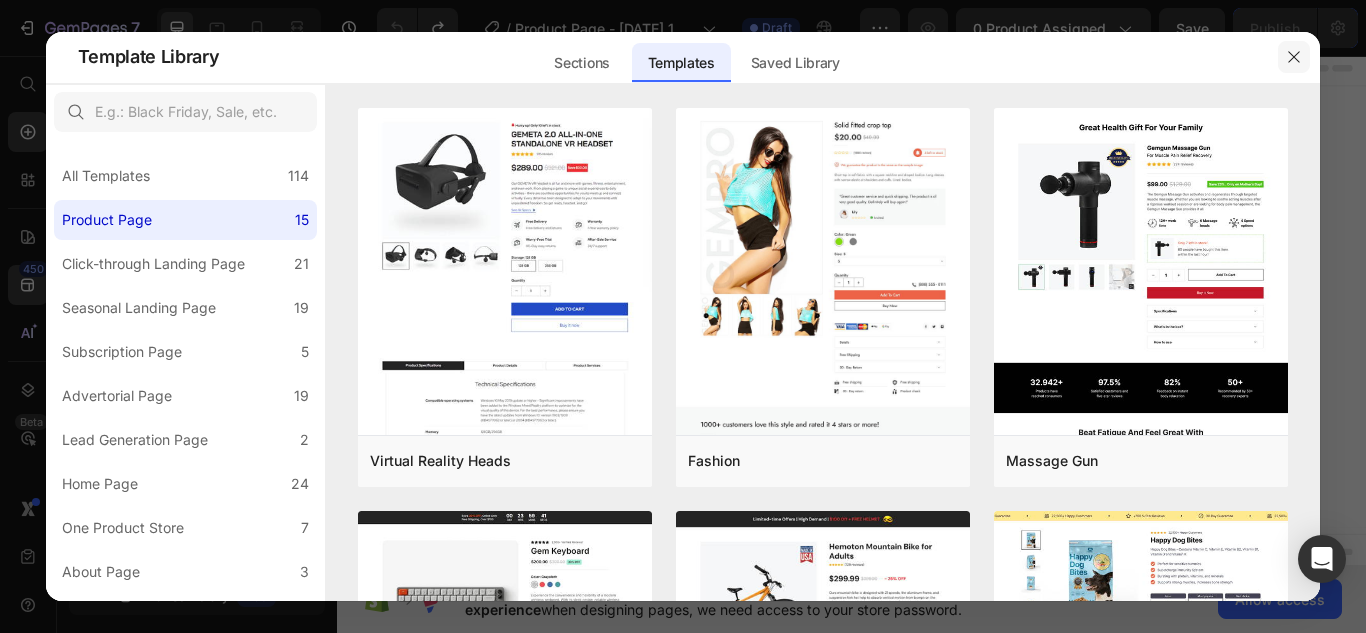 click 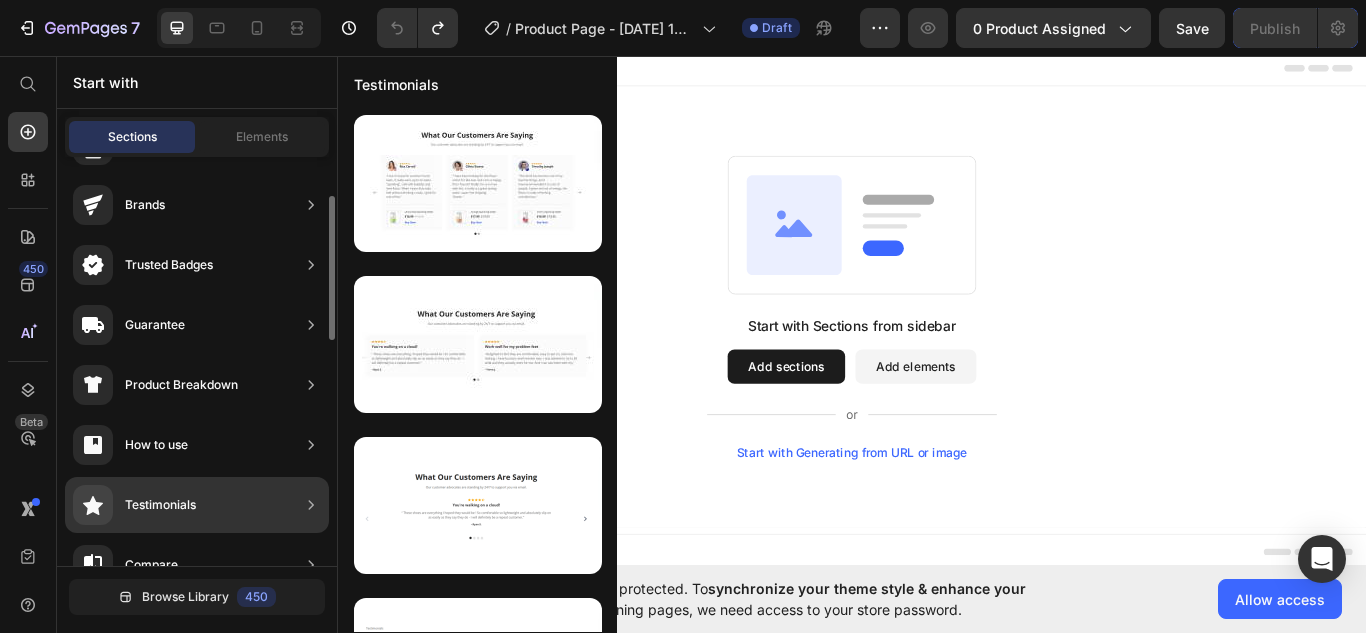 scroll, scrollTop: 0, scrollLeft: 0, axis: both 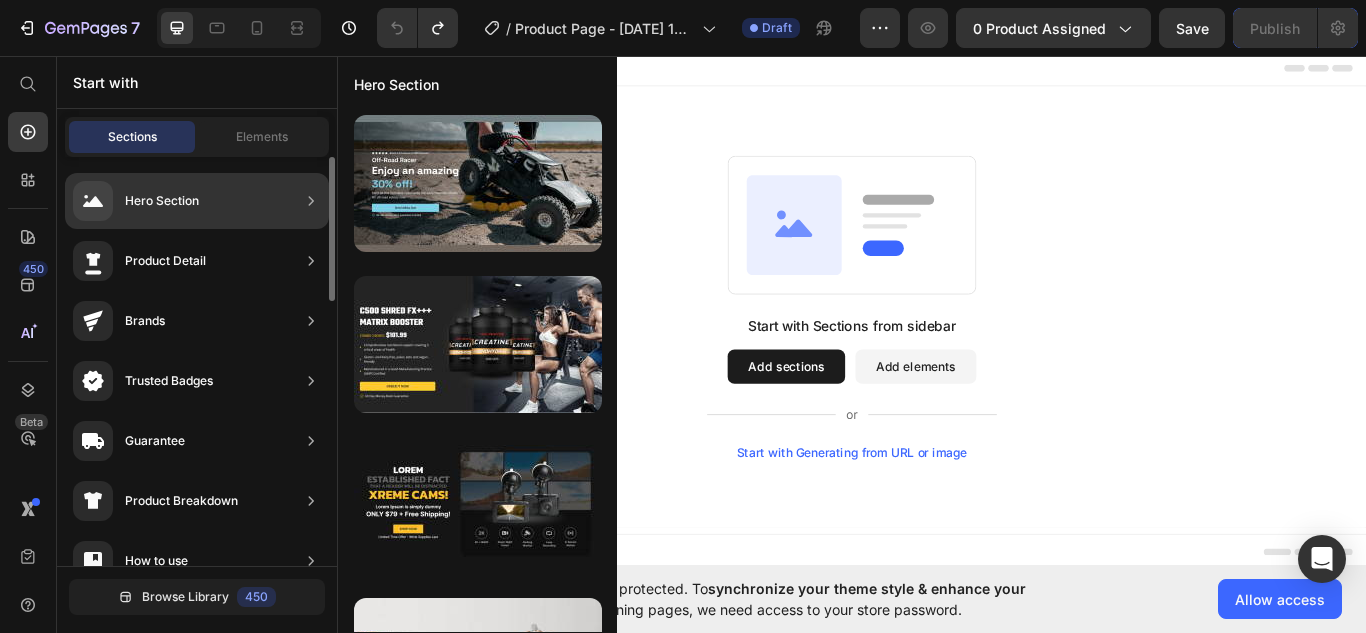 click on "Hero Section" at bounding box center (162, 201) 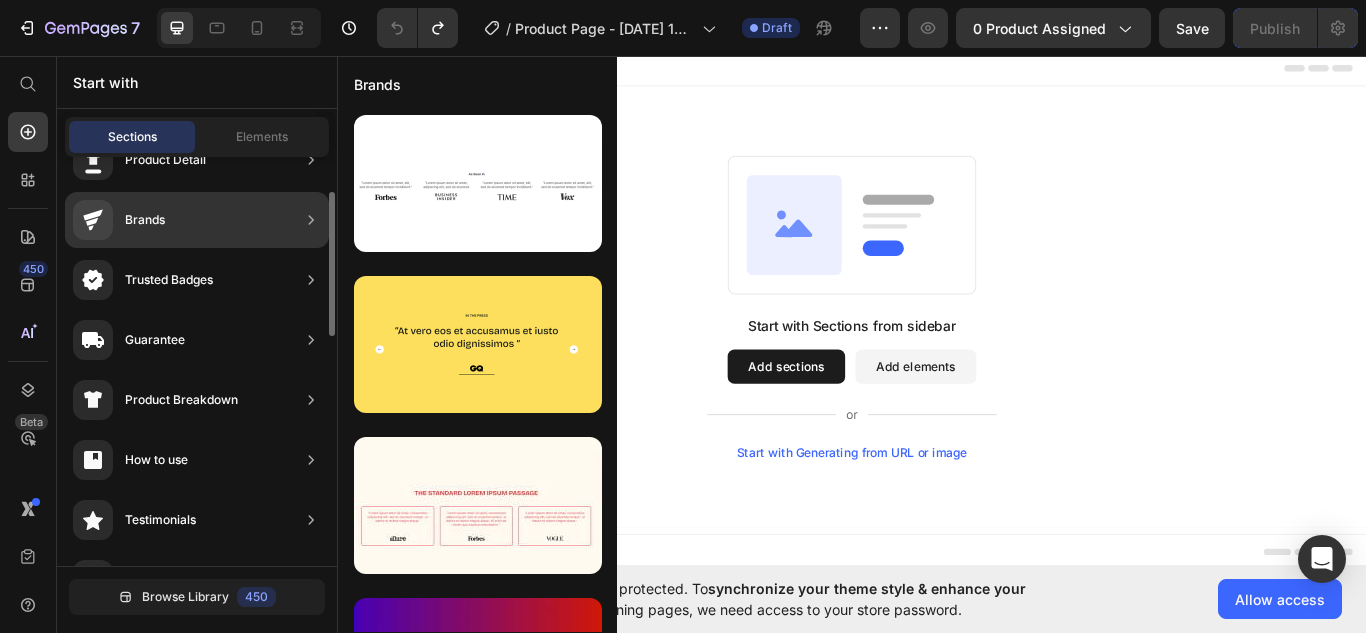 scroll, scrollTop: 0, scrollLeft: 0, axis: both 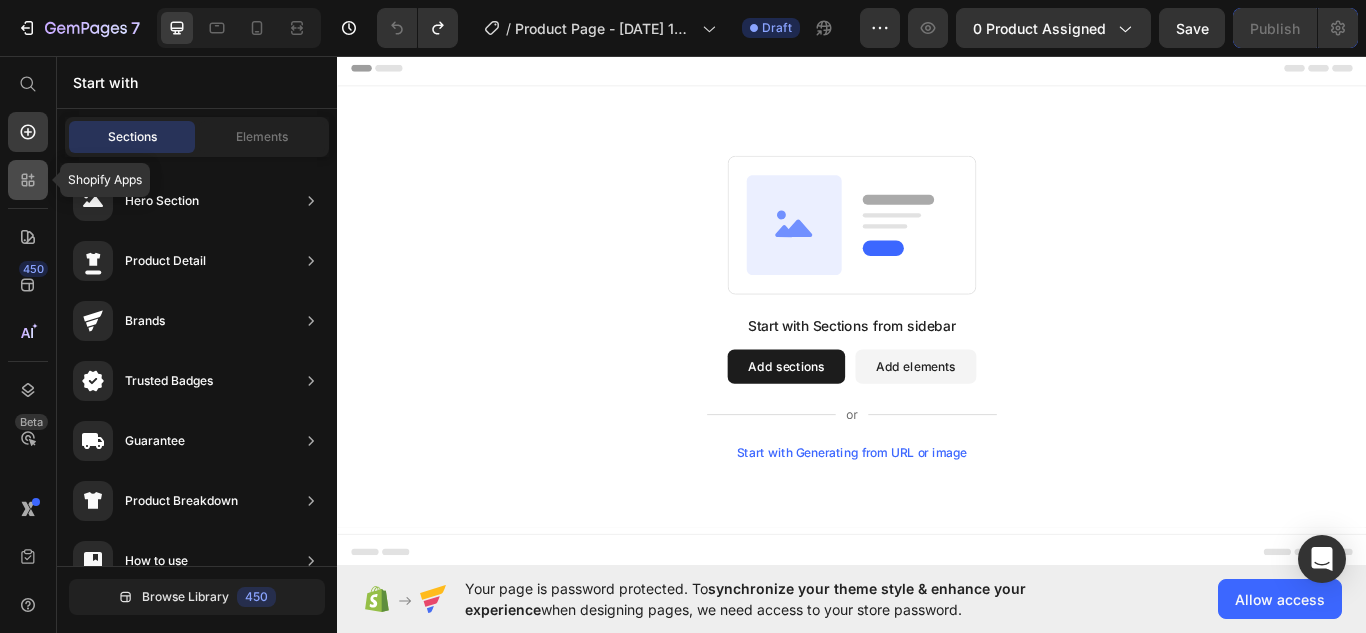 click 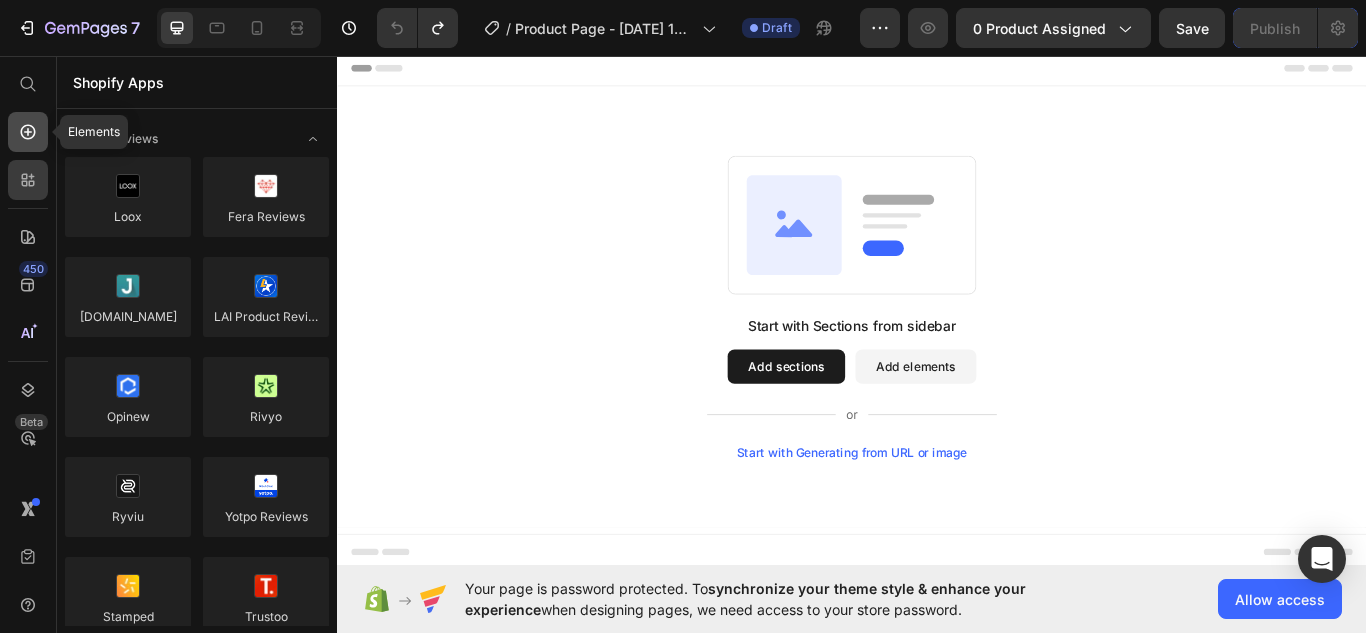 click 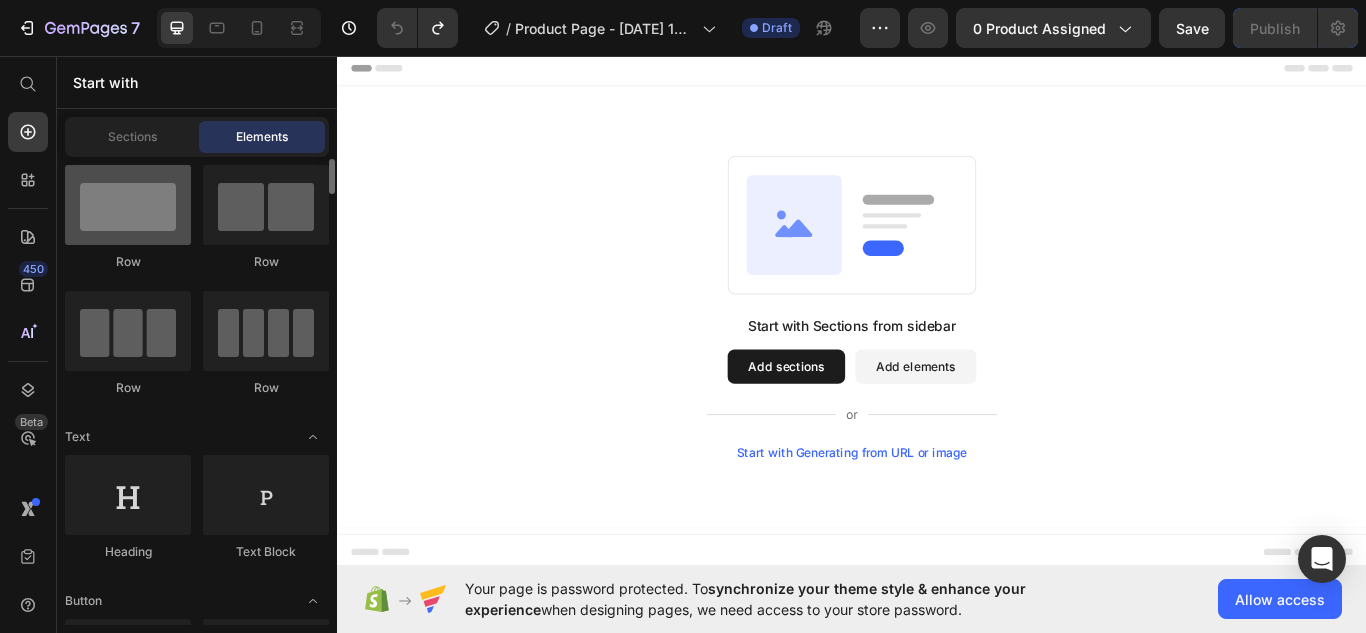 scroll, scrollTop: 0, scrollLeft: 0, axis: both 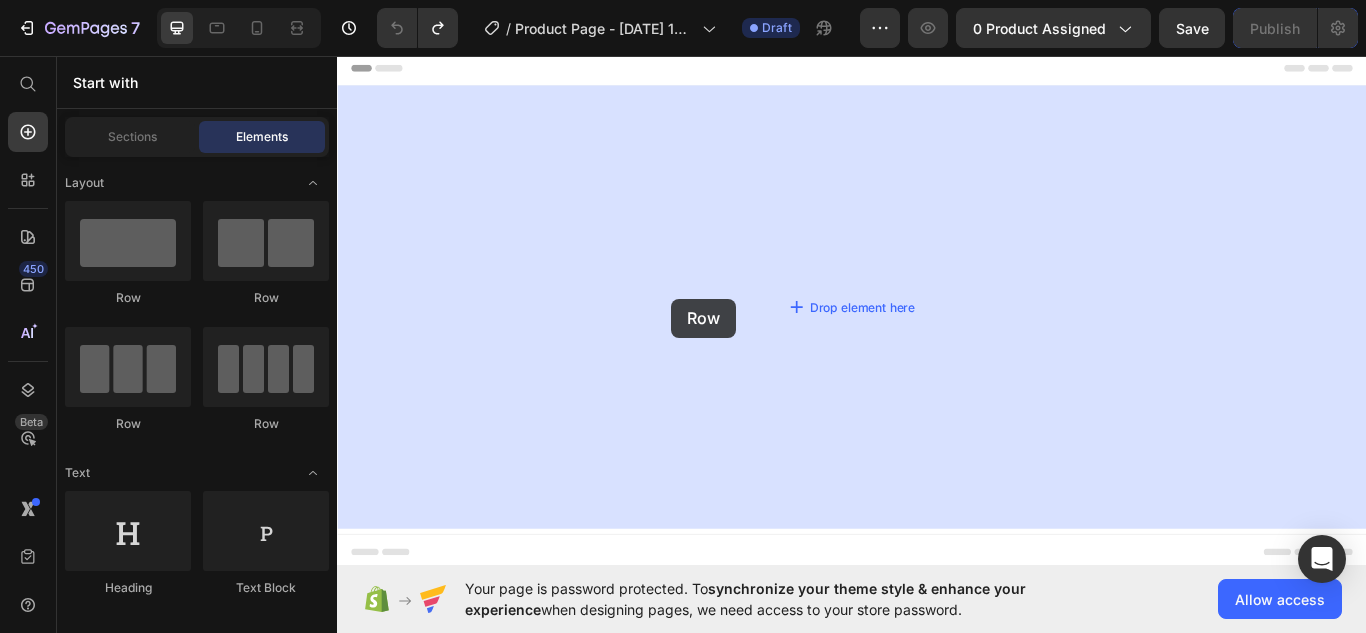 drag, startPoint x: 585, startPoint y: 320, endPoint x: 726, endPoint y: 340, distance: 142.41138 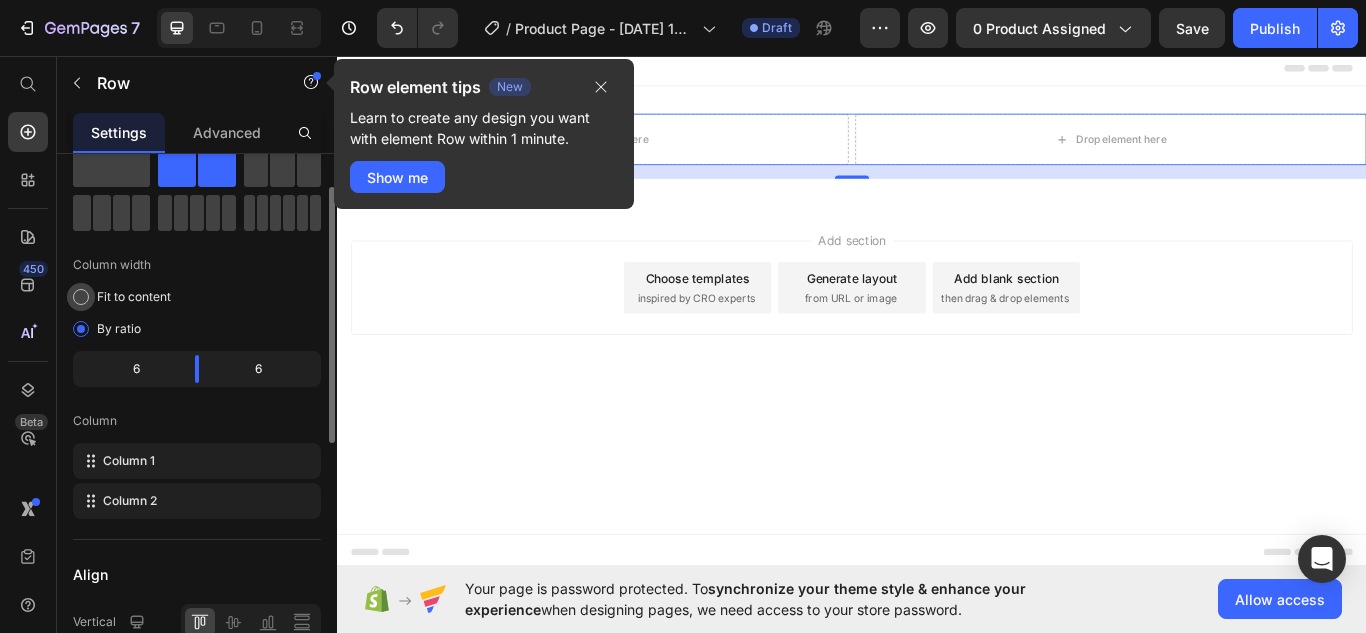 scroll, scrollTop: 68, scrollLeft: 0, axis: vertical 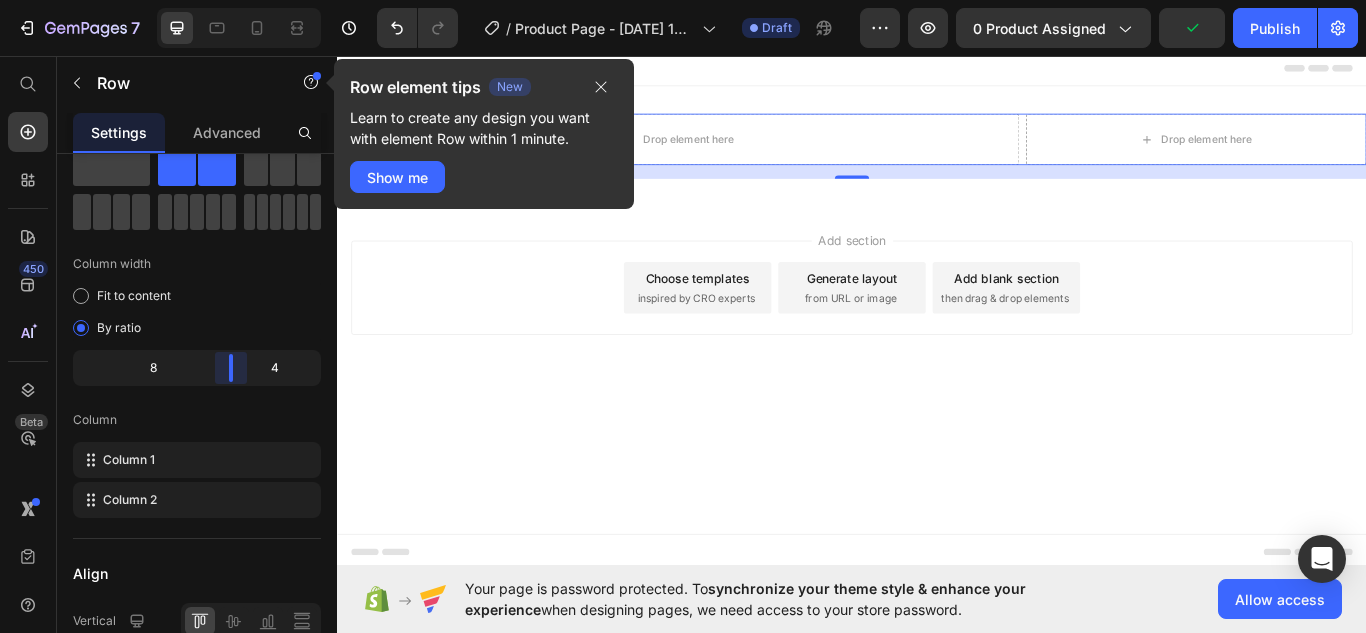 drag, startPoint x: 191, startPoint y: 375, endPoint x: 241, endPoint y: 373, distance: 50.039986 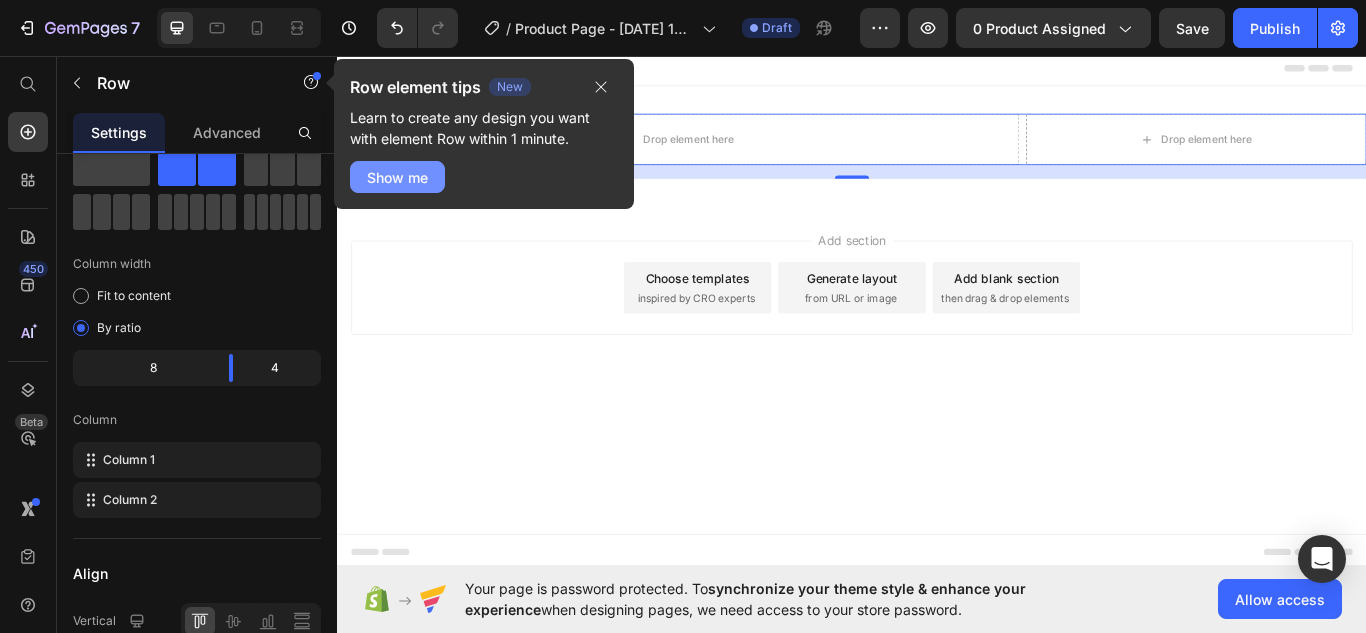 click on "Show me" at bounding box center [397, 177] 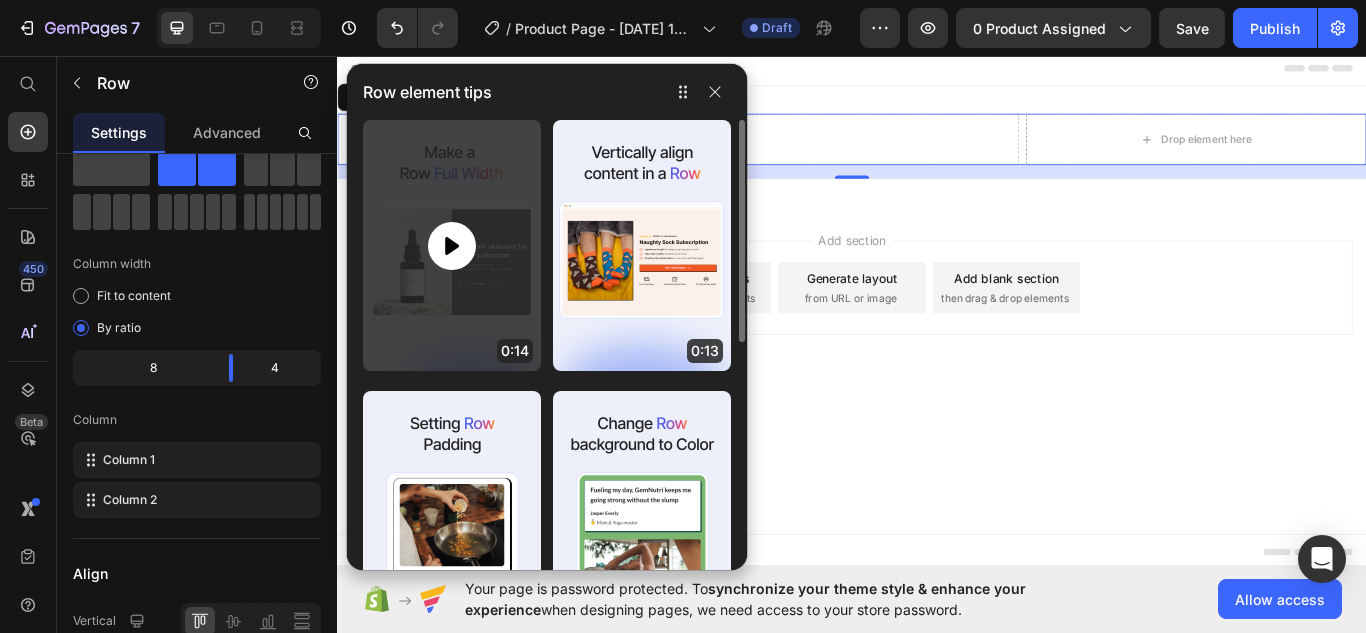 click 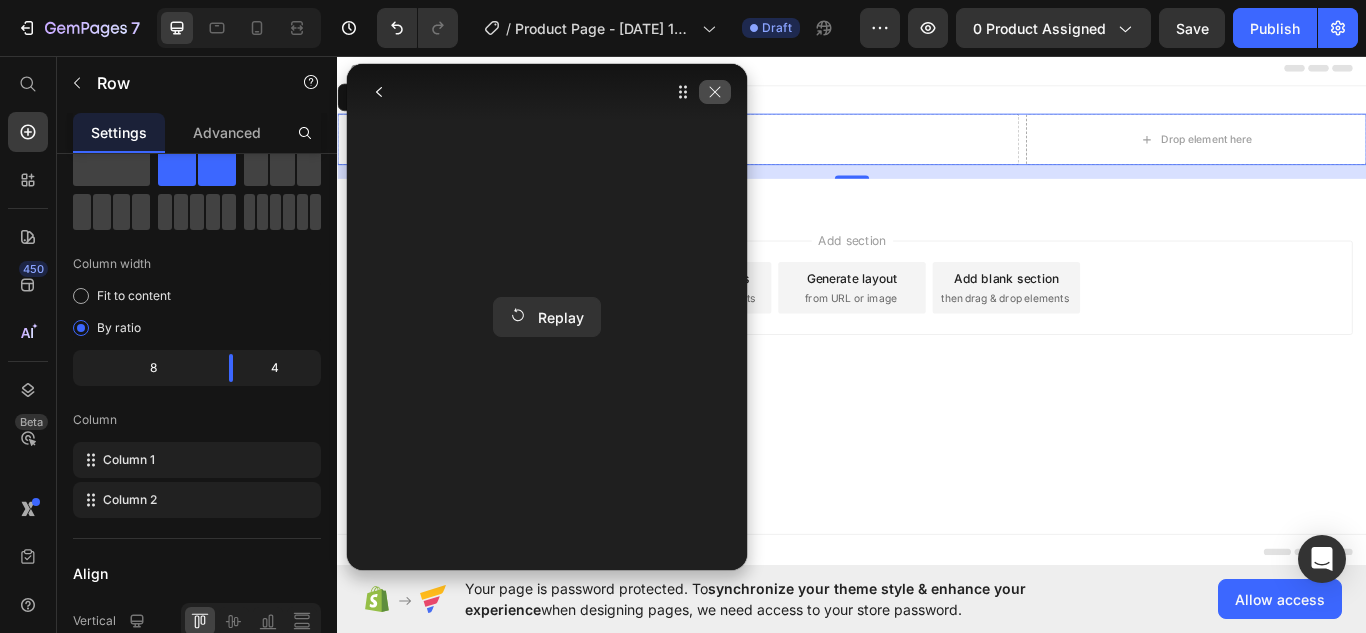 click 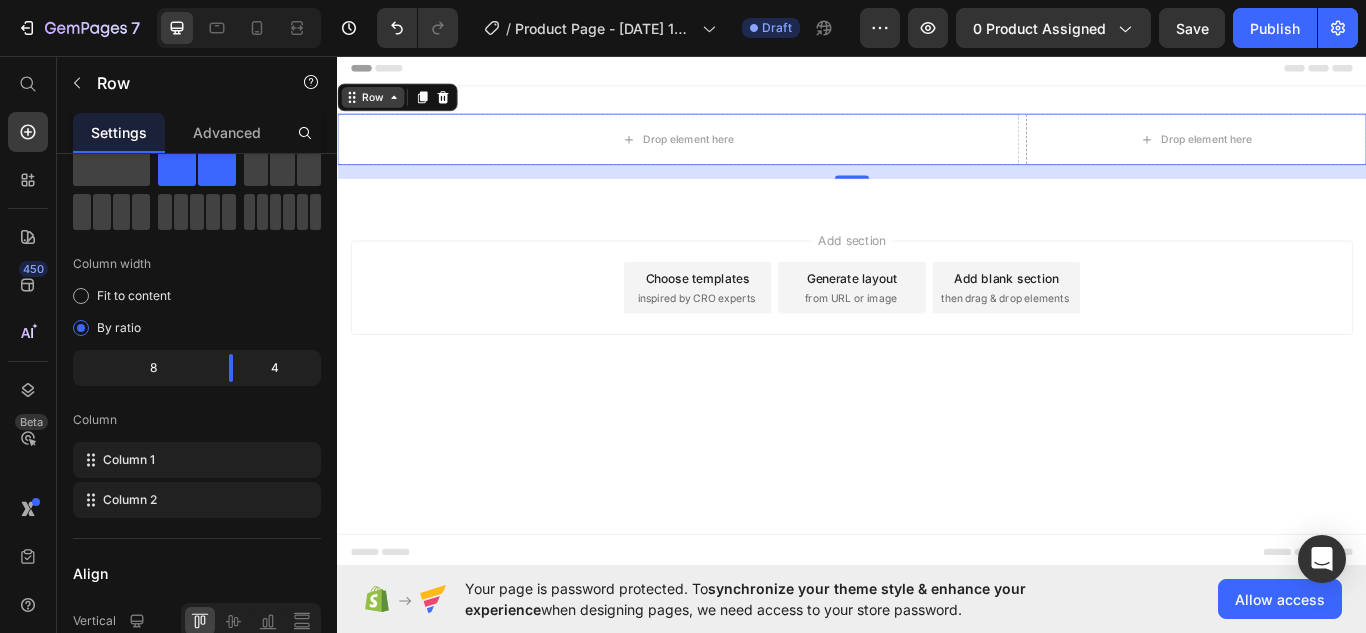 click 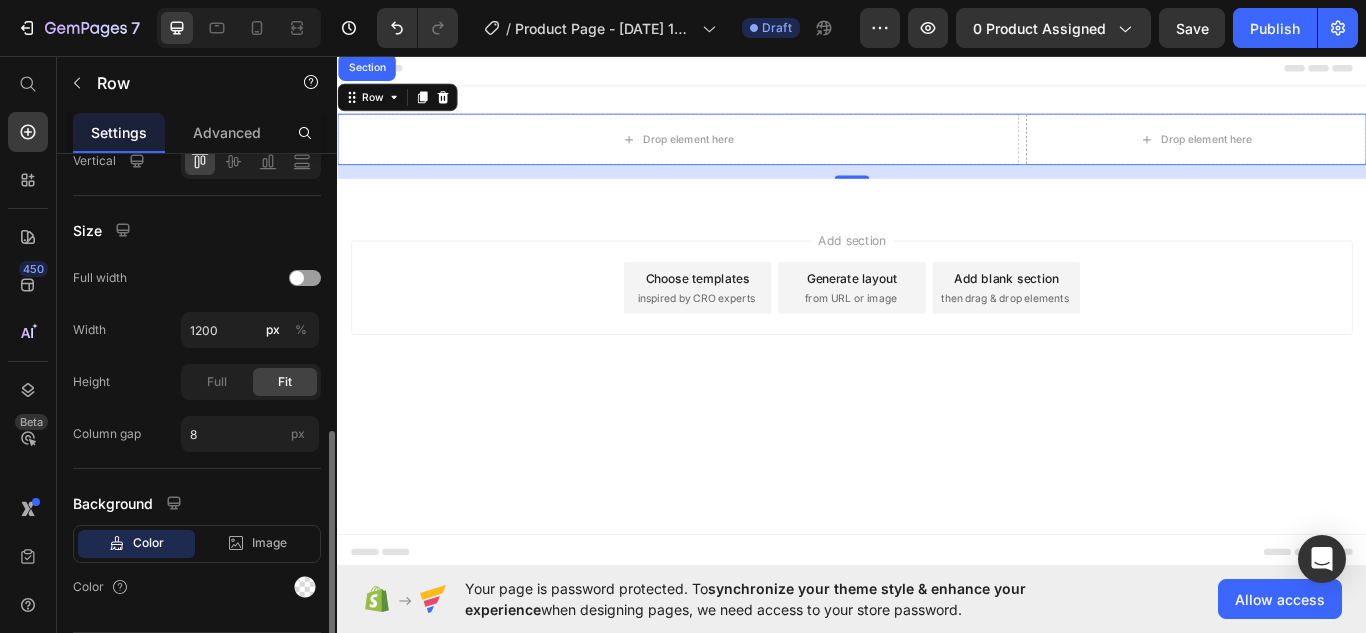 scroll, scrollTop: 585, scrollLeft: 0, axis: vertical 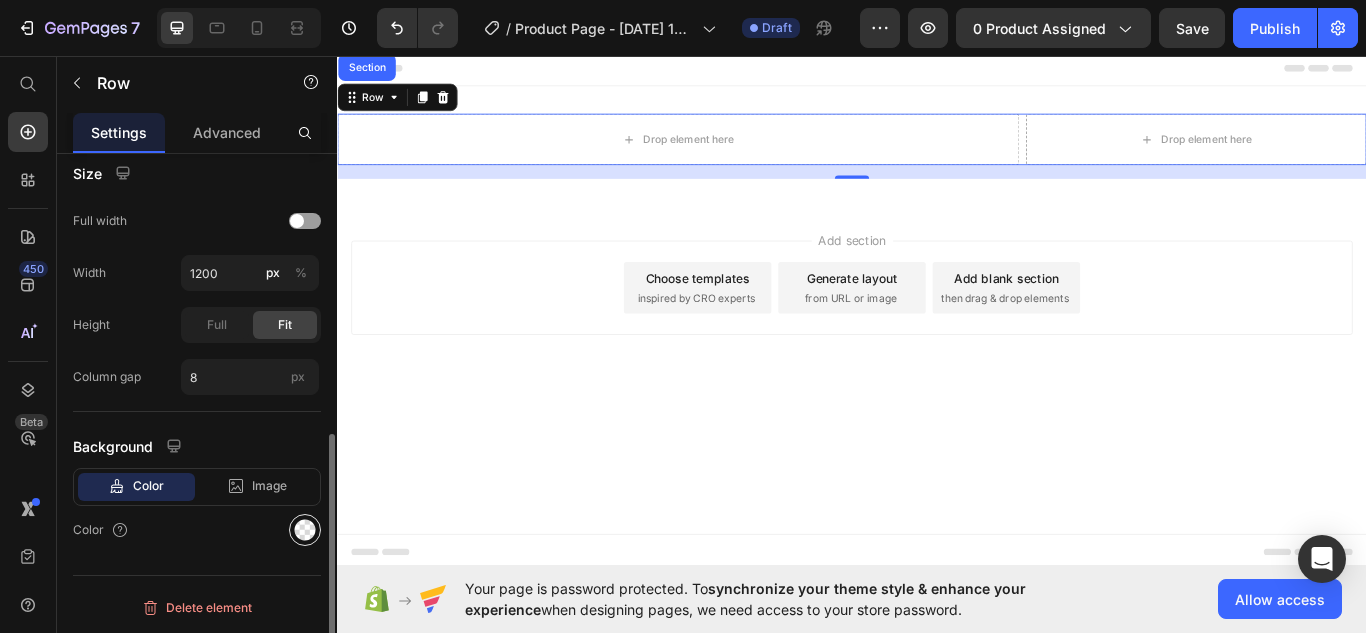 click at bounding box center [305, 530] 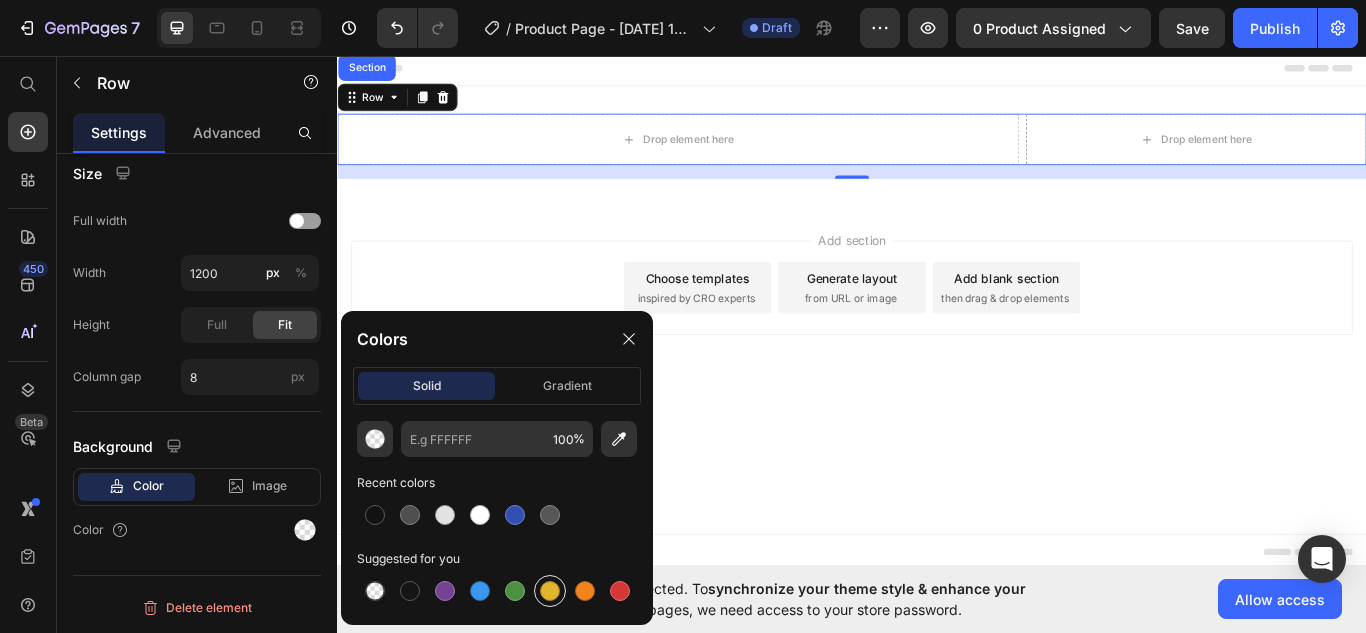 click at bounding box center [550, 591] 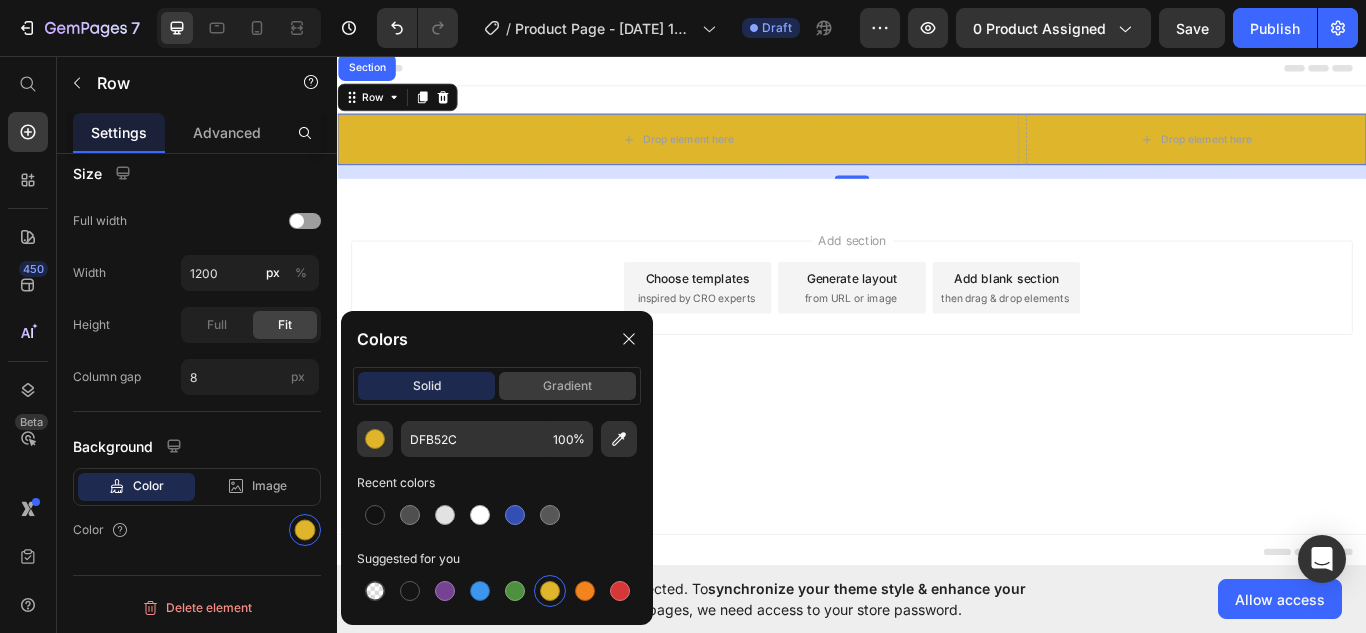 click on "gradient" 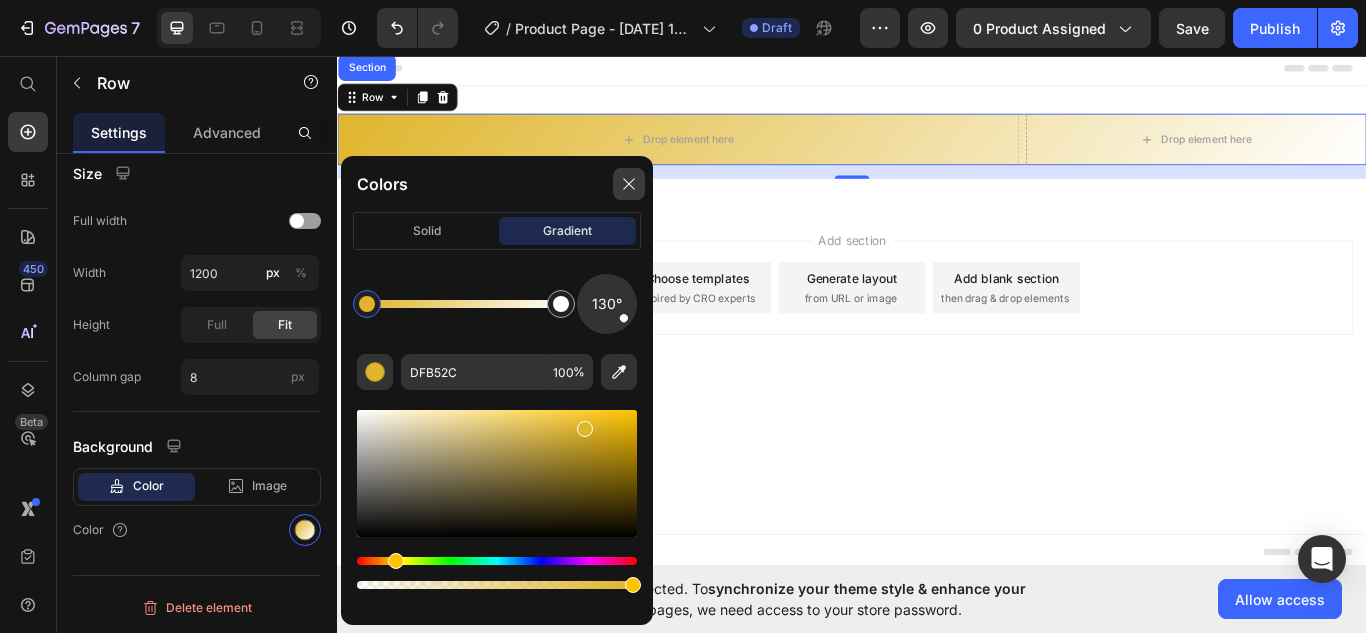 click 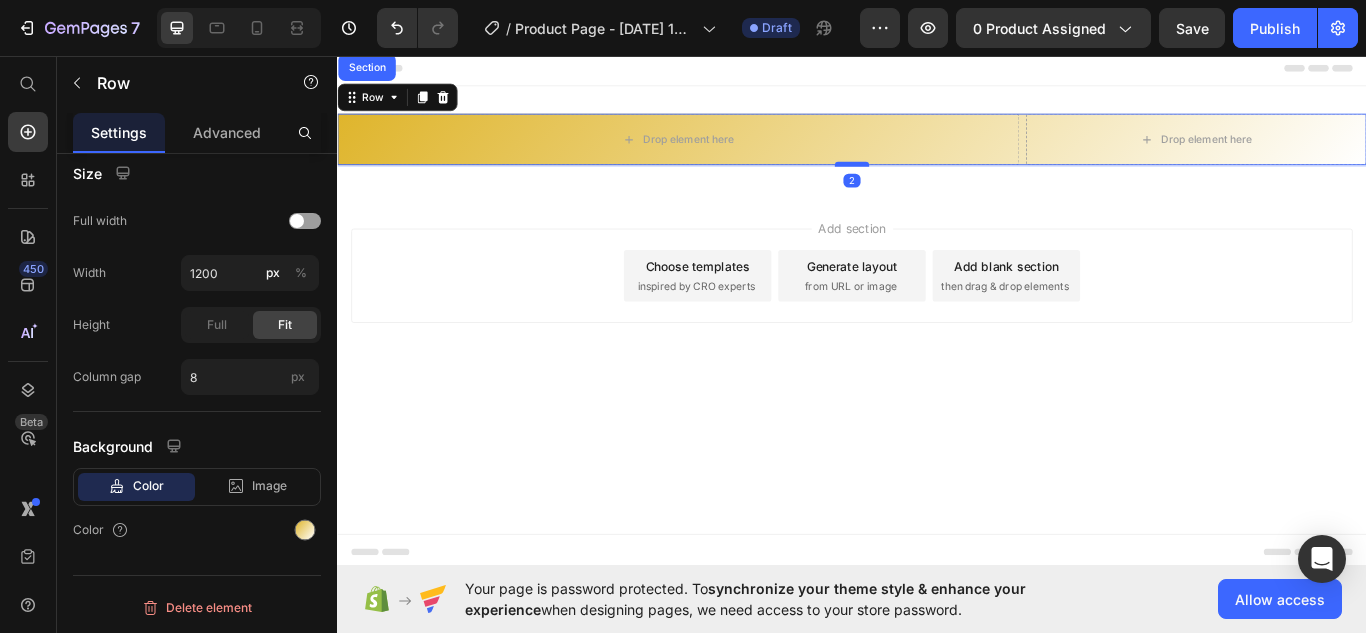 drag, startPoint x: 934, startPoint y: 197, endPoint x: 925, endPoint y: 183, distance: 16.643316 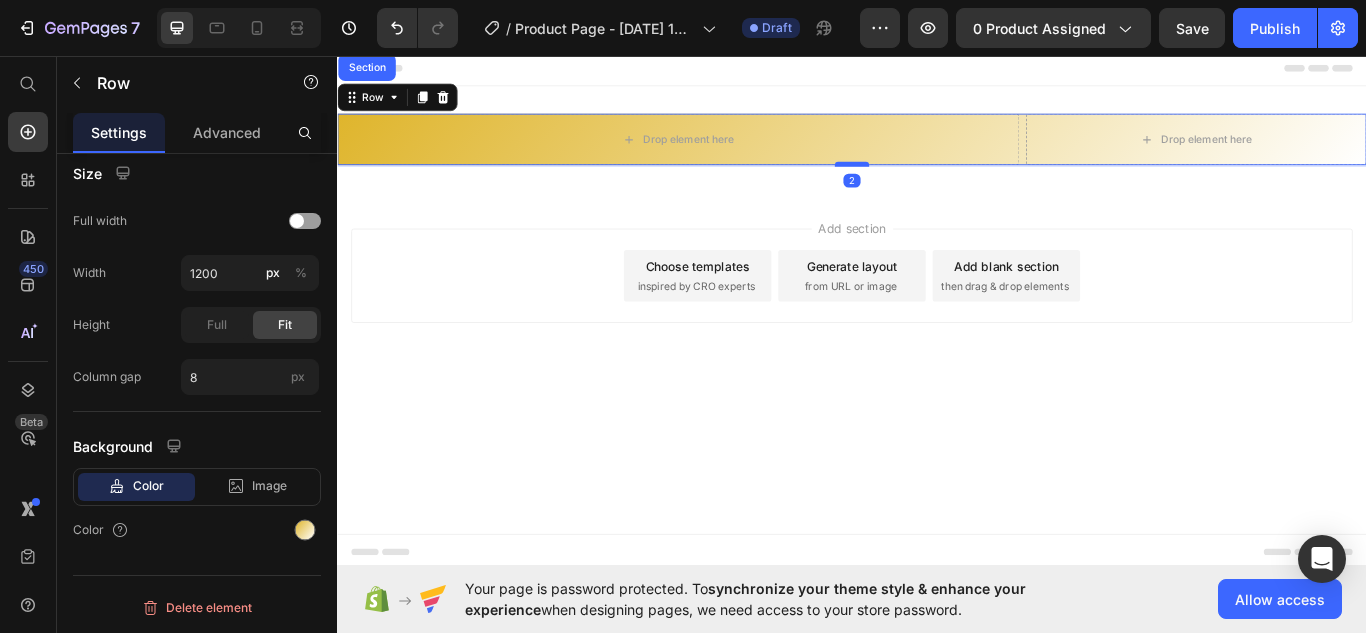 click at bounding box center (937, 183) 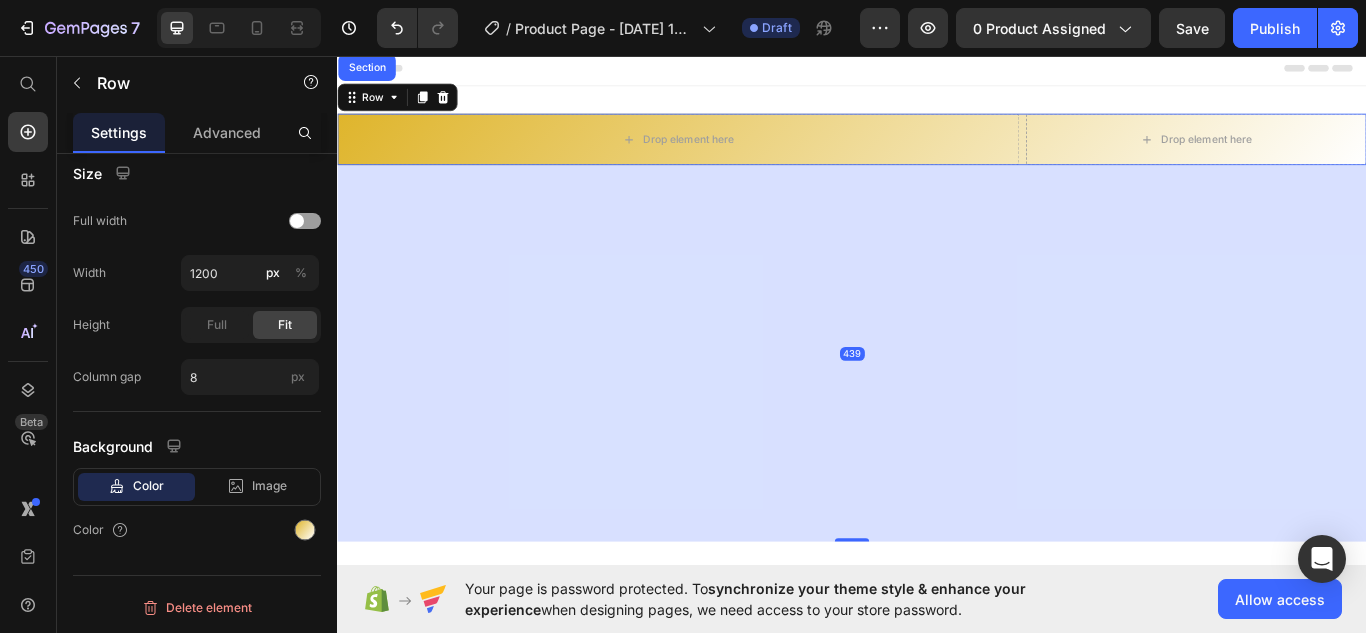 drag, startPoint x: 946, startPoint y: 181, endPoint x: 1039, endPoint y: 618, distance: 446.78632 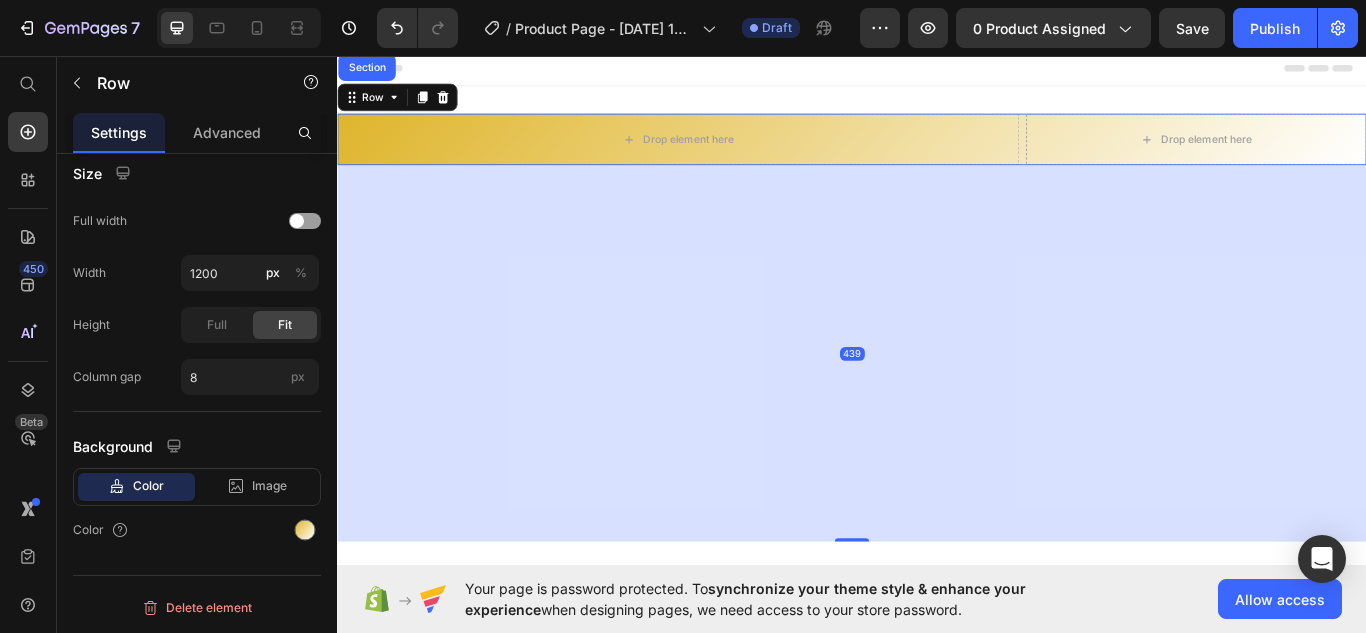click on "439" at bounding box center [937, 184] 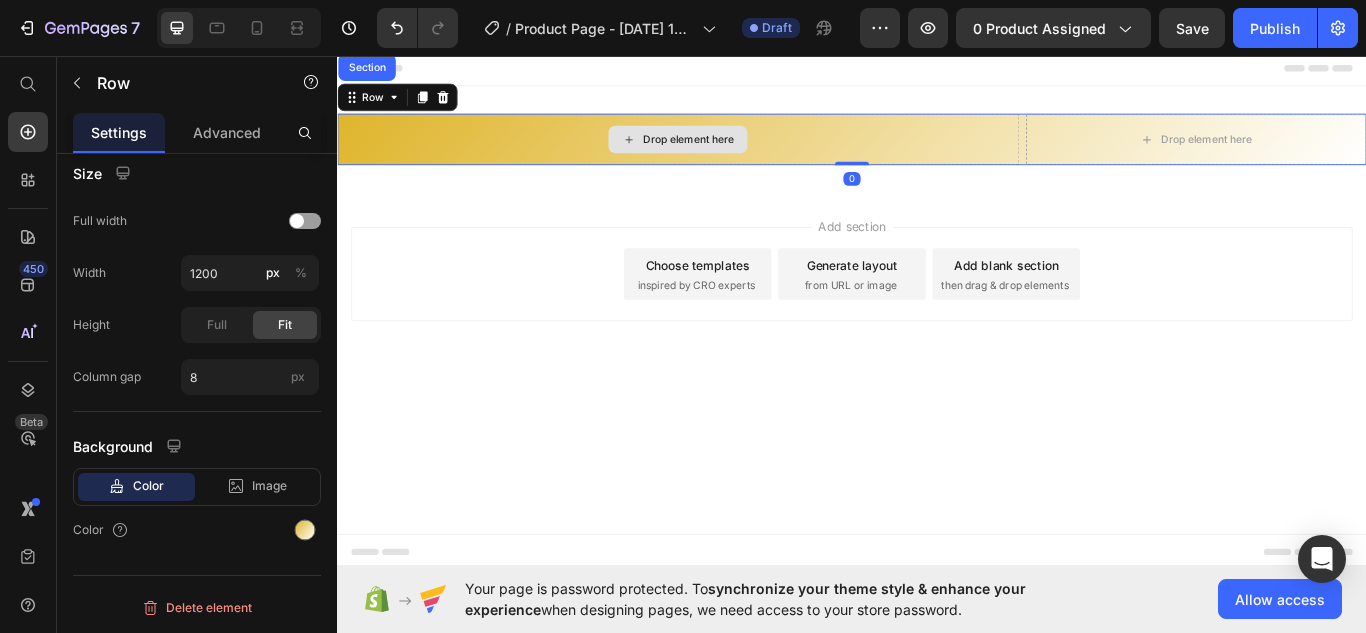 drag, startPoint x: 923, startPoint y: 618, endPoint x: 953, endPoint y: 174, distance: 445.01236 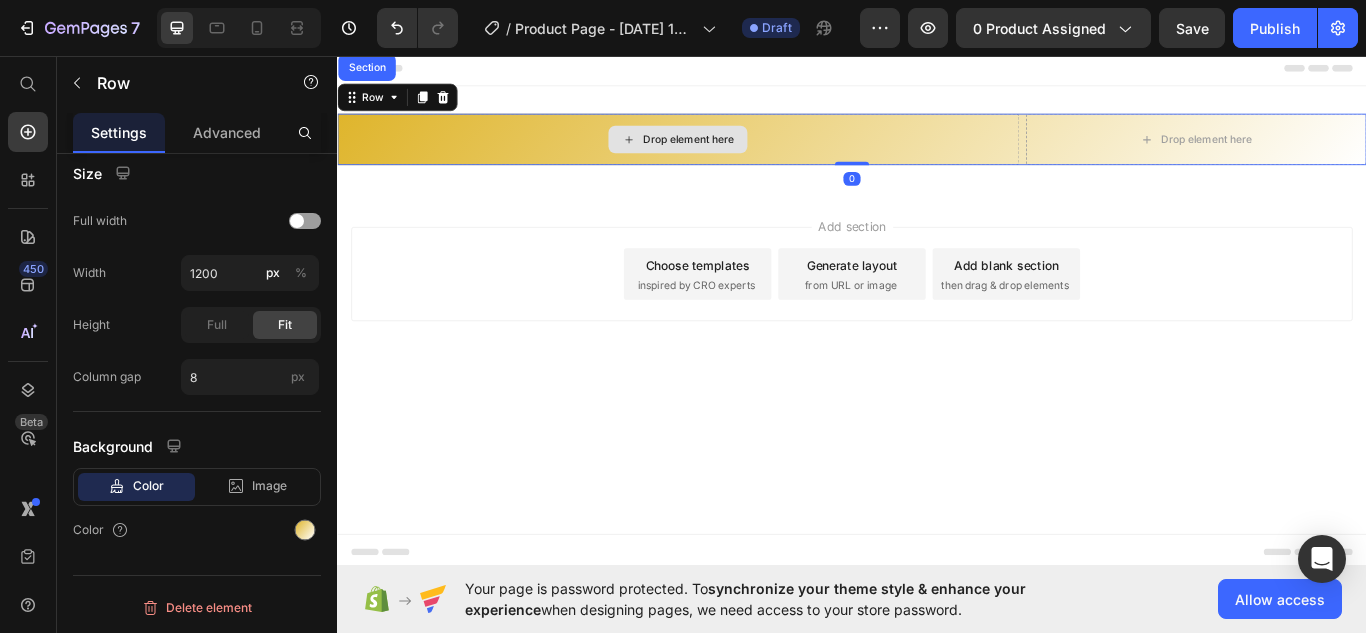 click on "Drop element here
Drop element here Row Section   0" at bounding box center [937, 154] 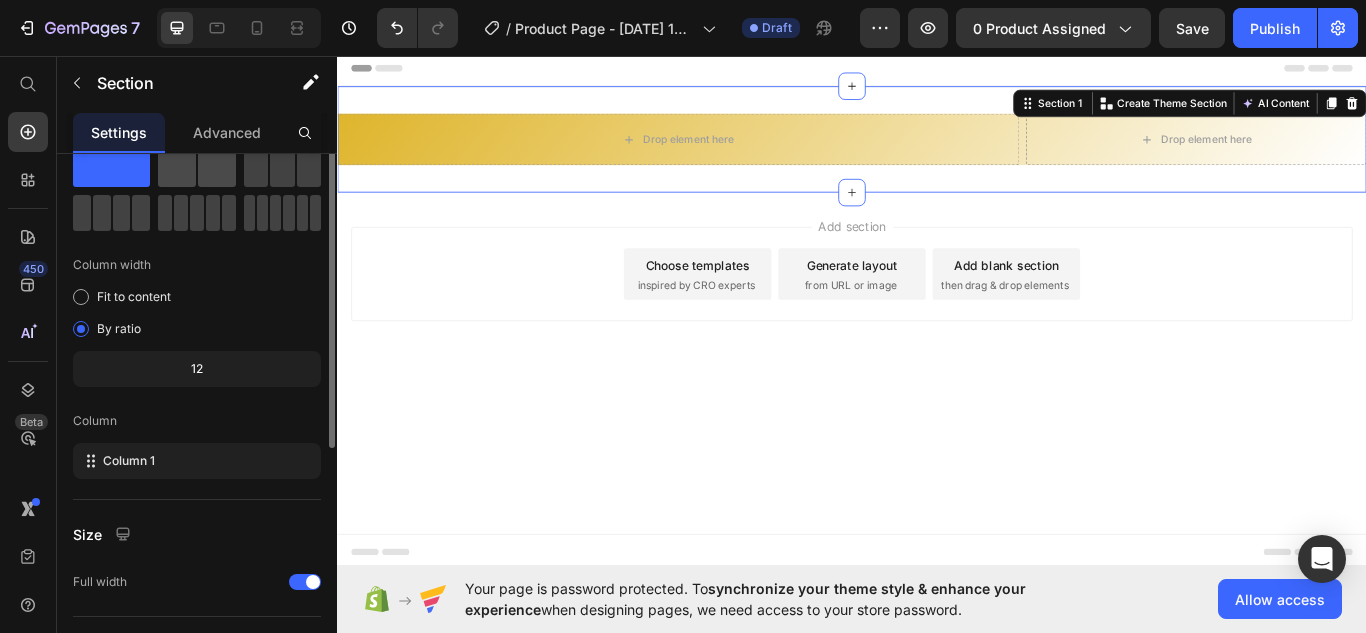 scroll, scrollTop: 0, scrollLeft: 0, axis: both 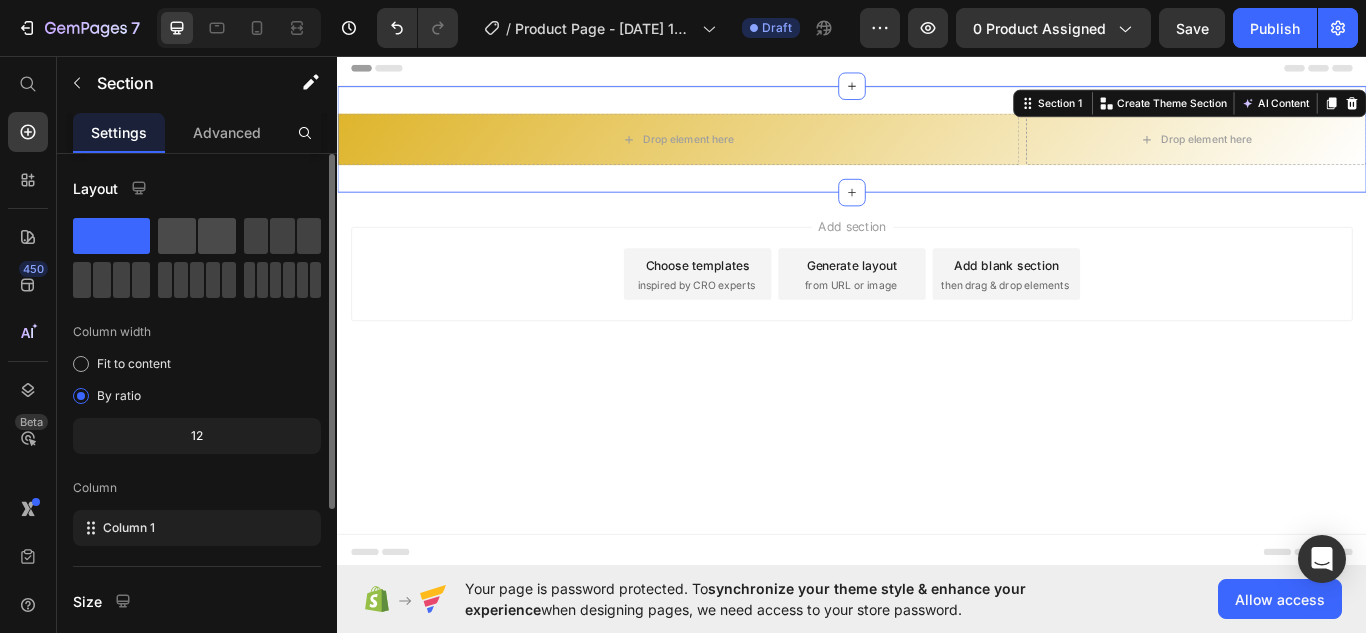 click 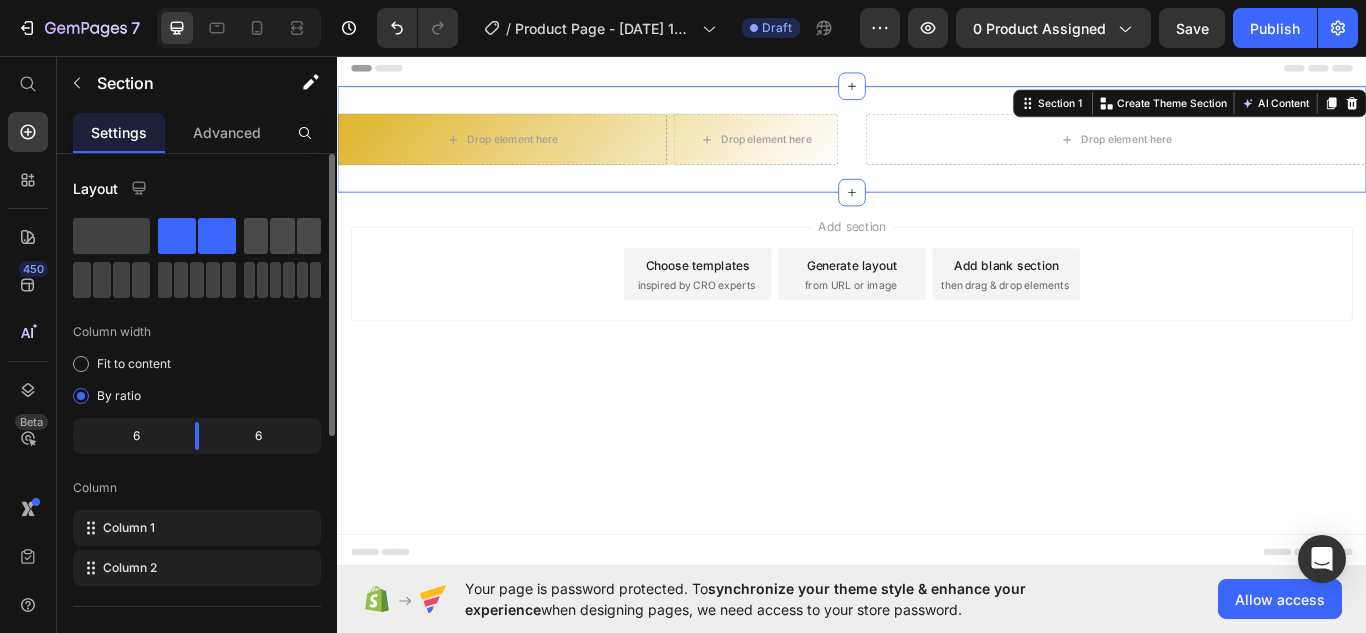 click 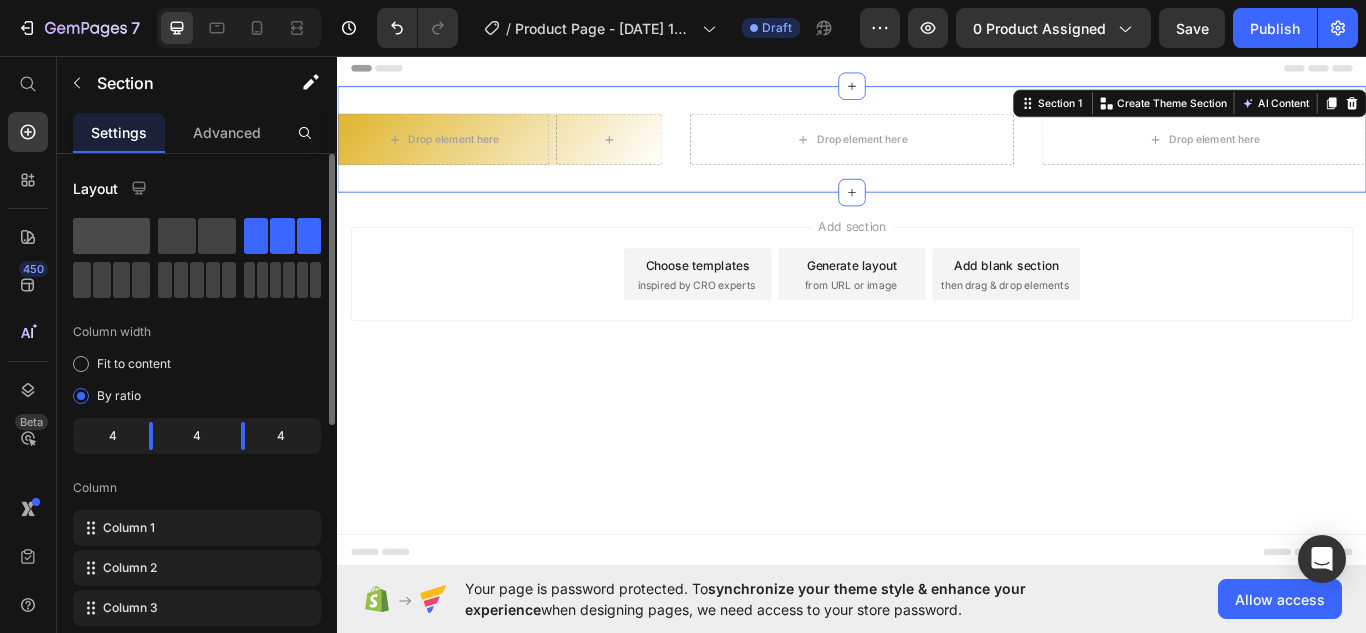 click 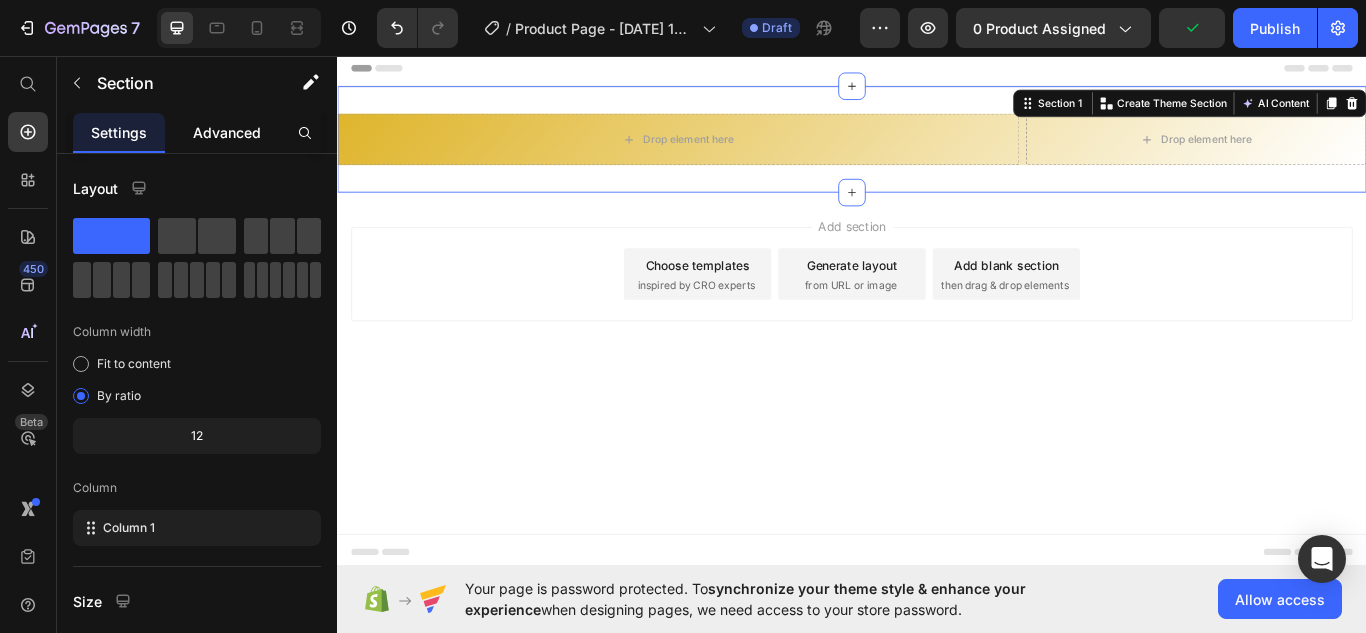 click on "Advanced" 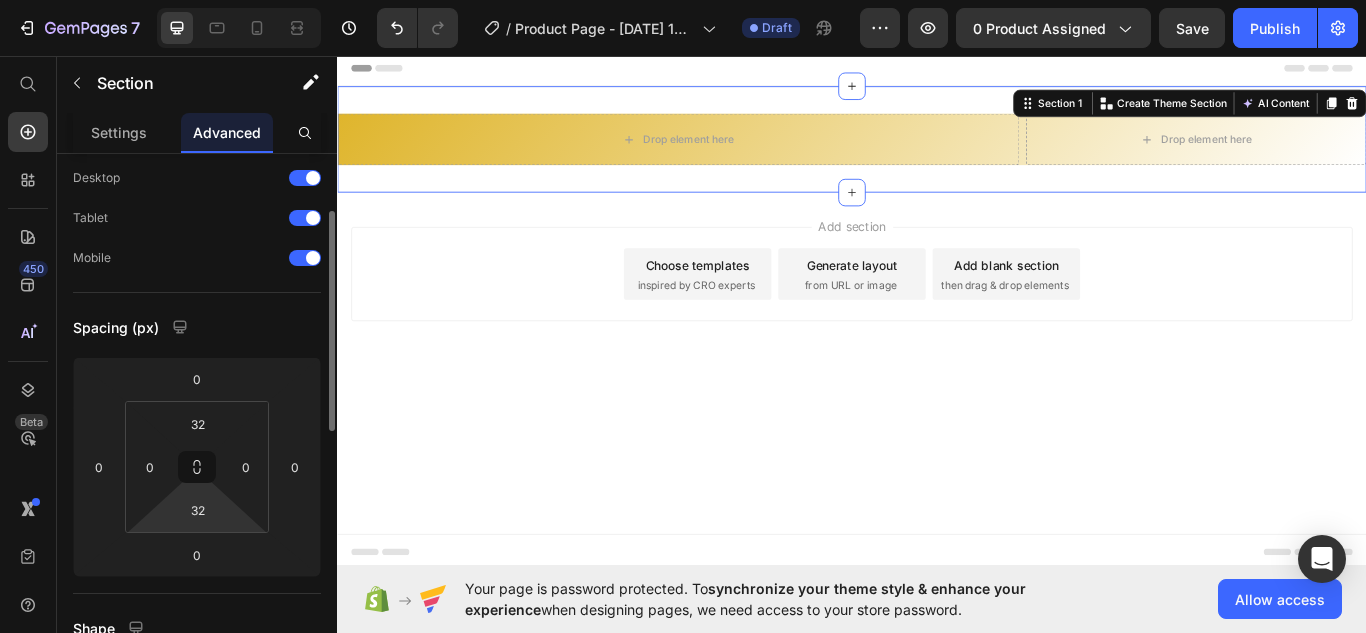 scroll, scrollTop: 0, scrollLeft: 0, axis: both 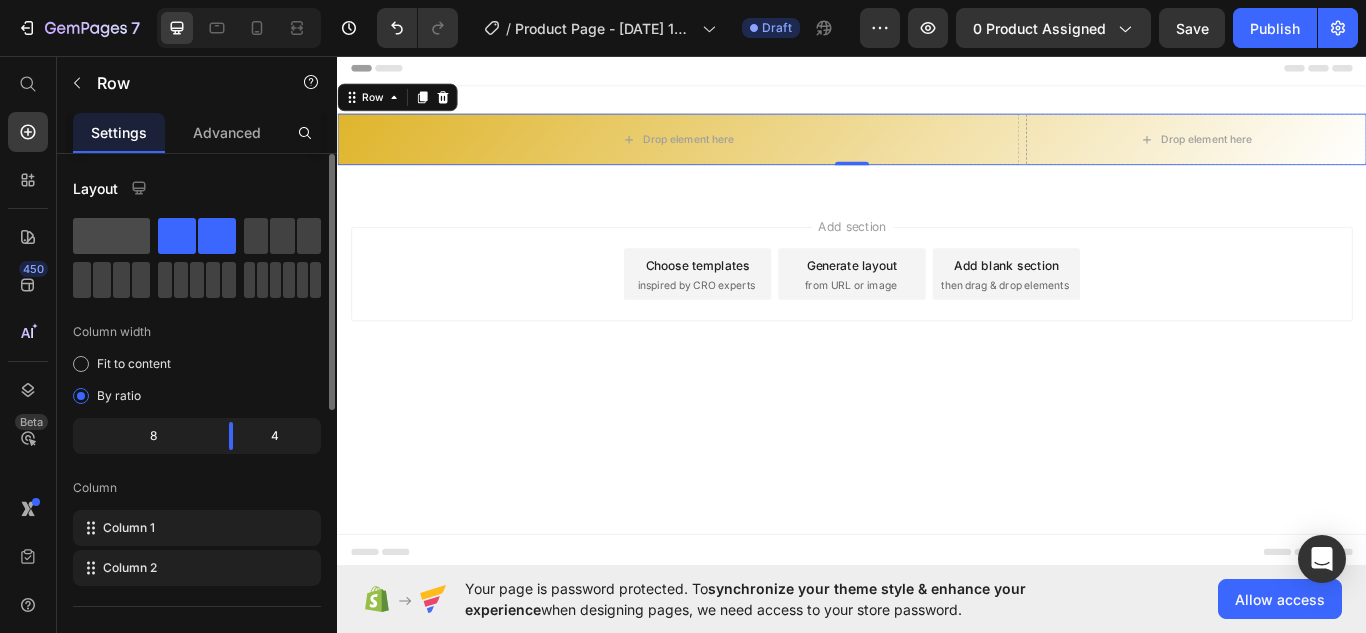 click 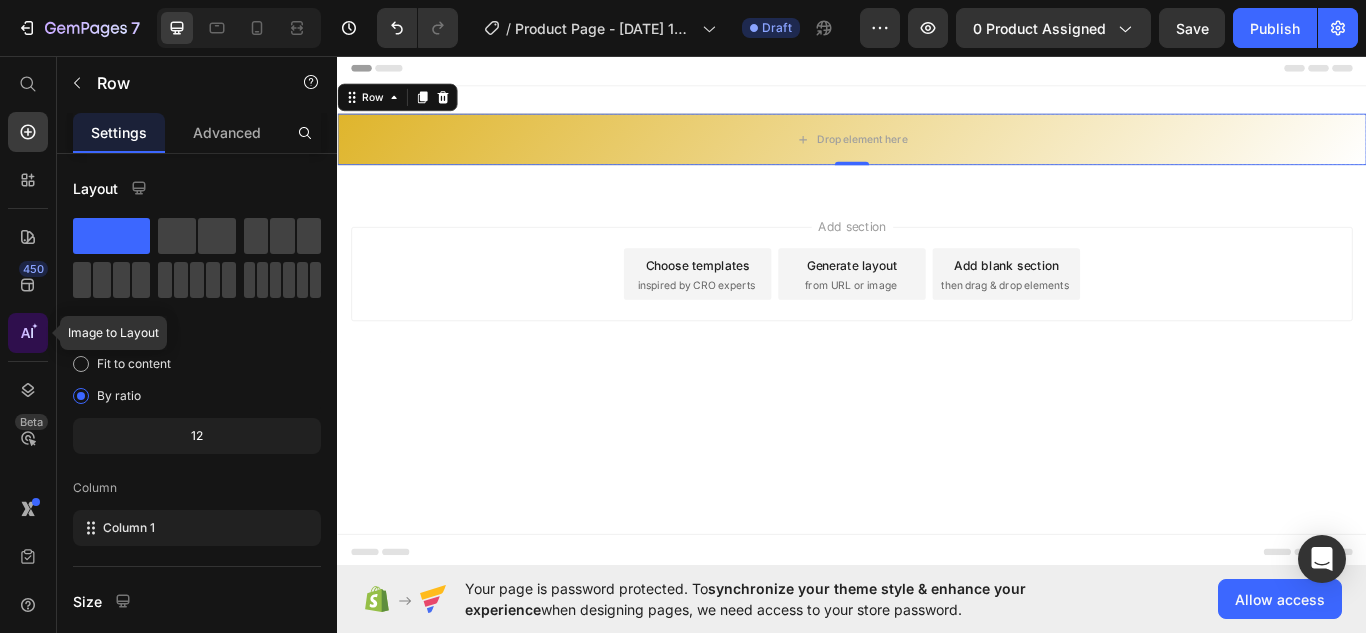click 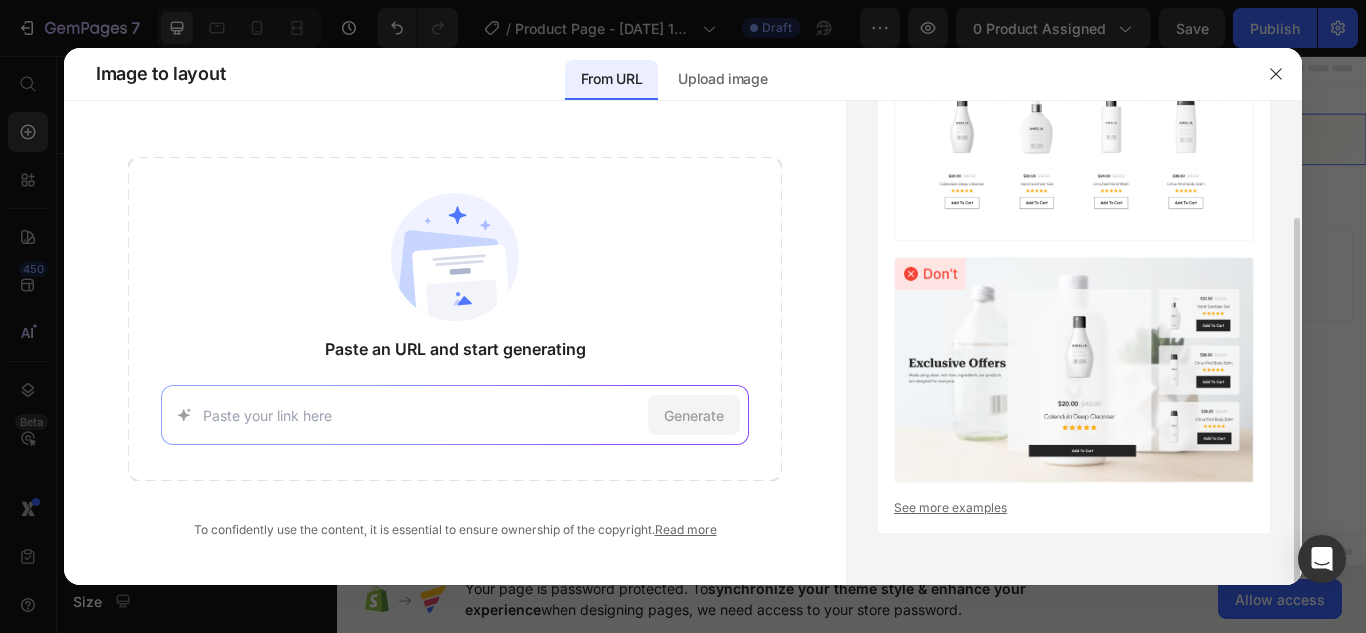 scroll, scrollTop: 0, scrollLeft: 0, axis: both 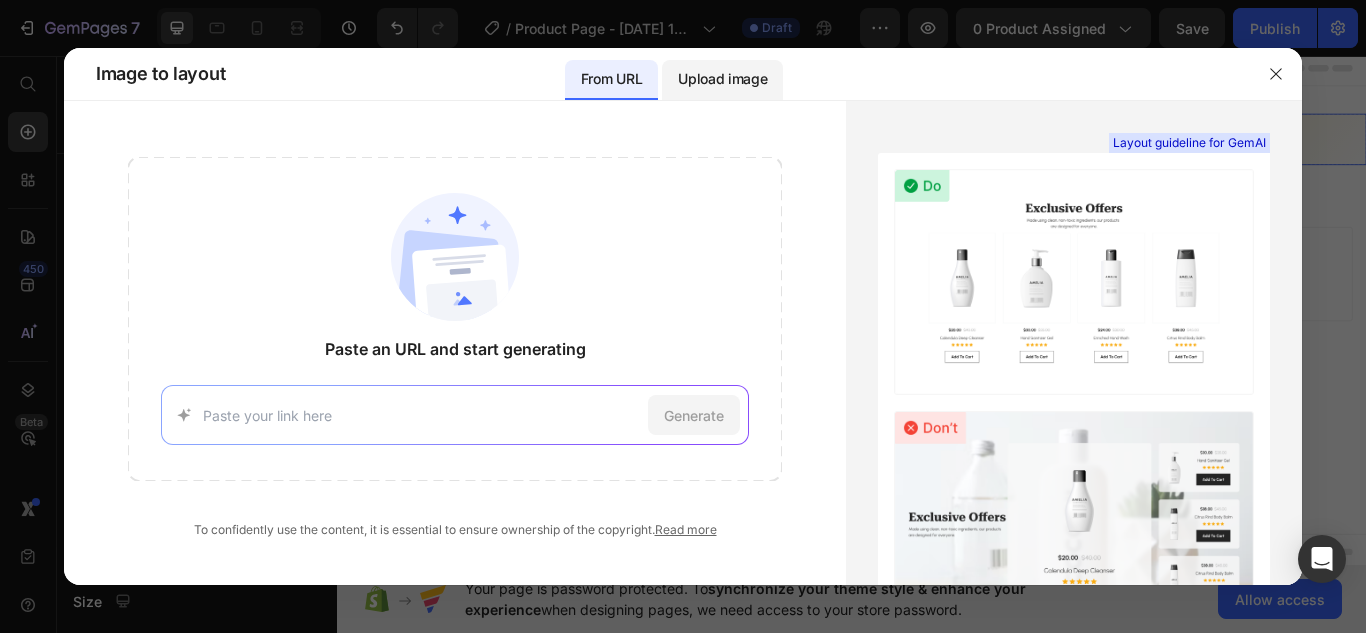click on "Upload image" at bounding box center [722, 79] 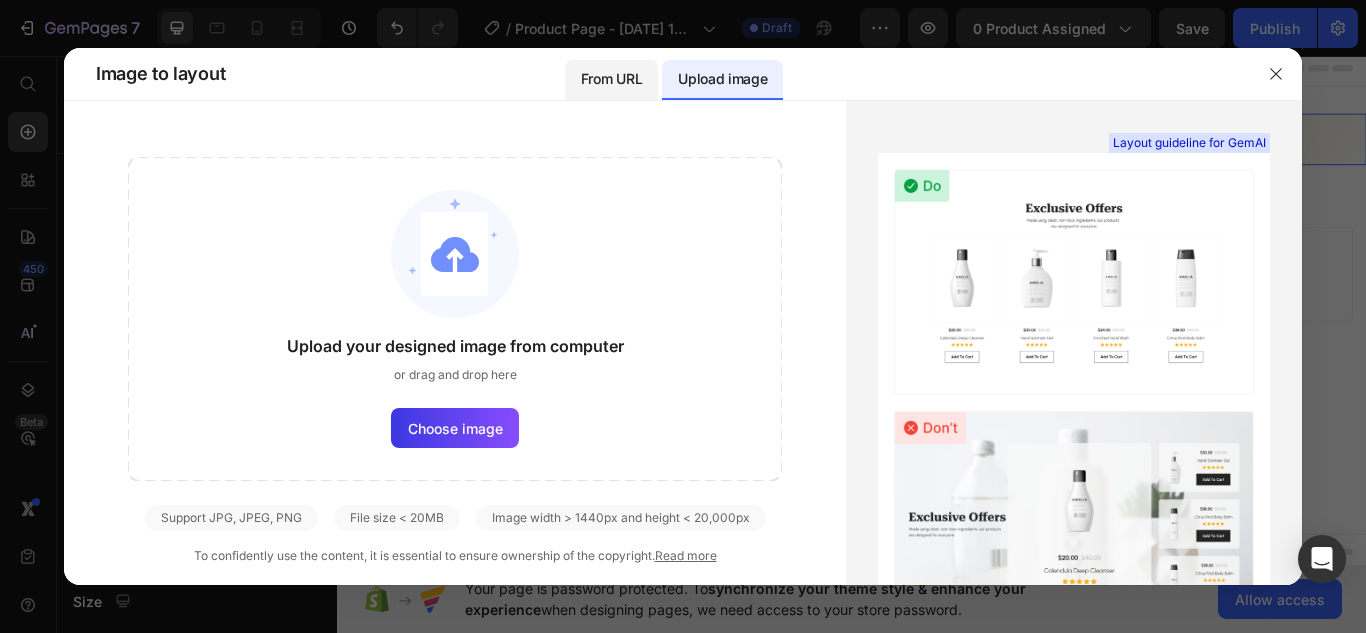 click on "From URL" at bounding box center (611, 79) 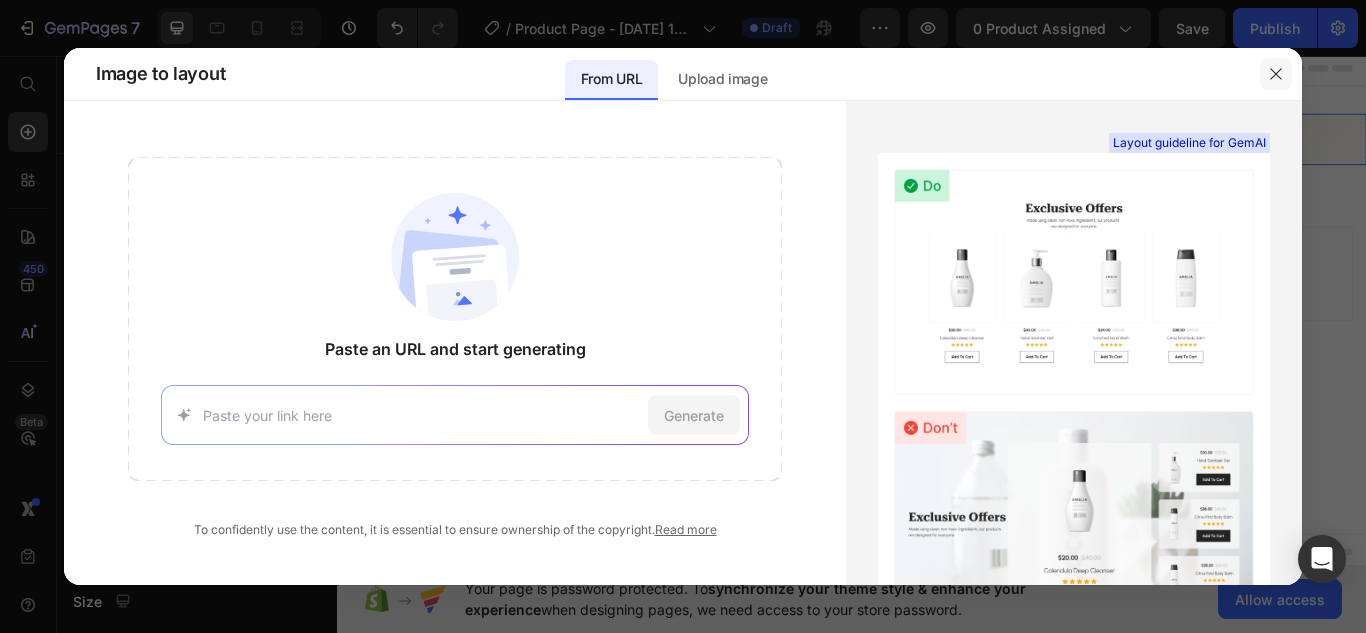click 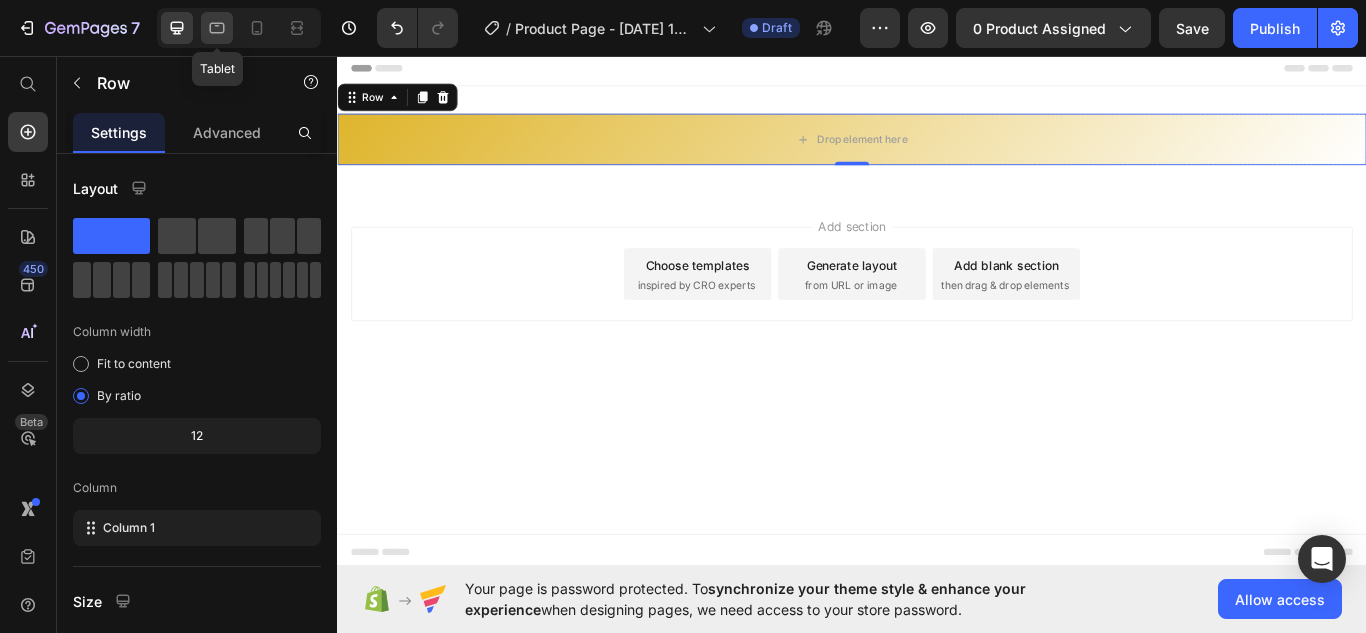 click 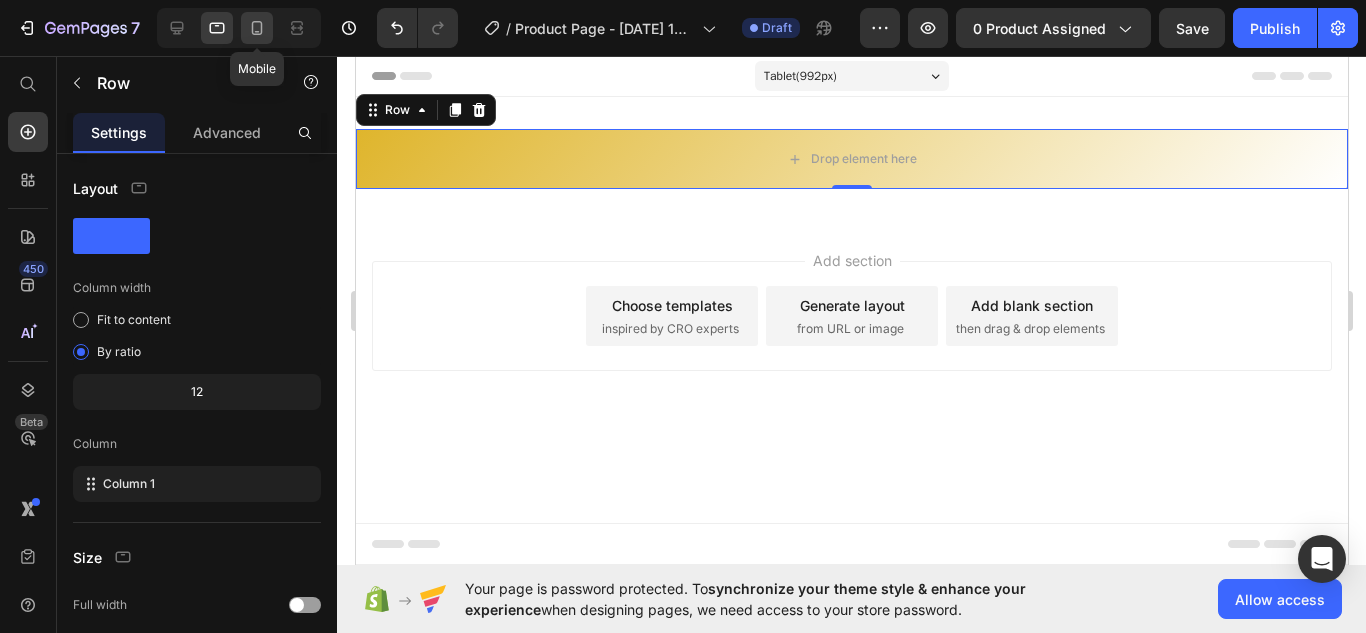 click 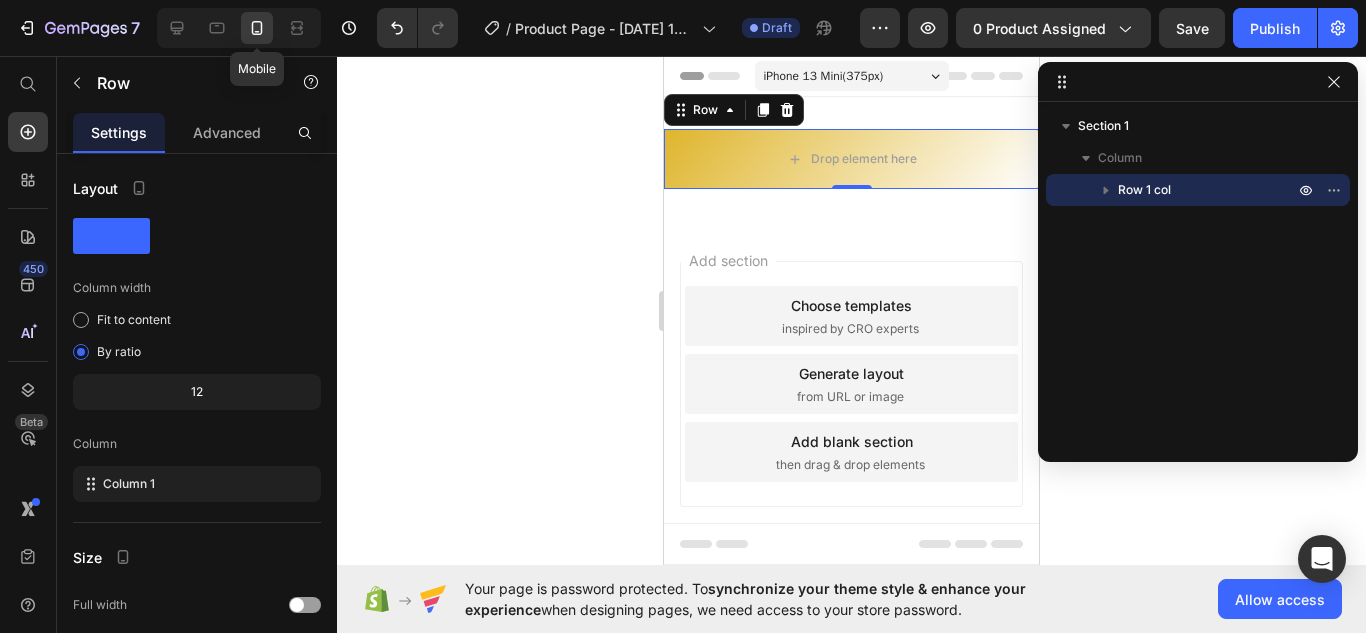 scroll, scrollTop: 3, scrollLeft: 0, axis: vertical 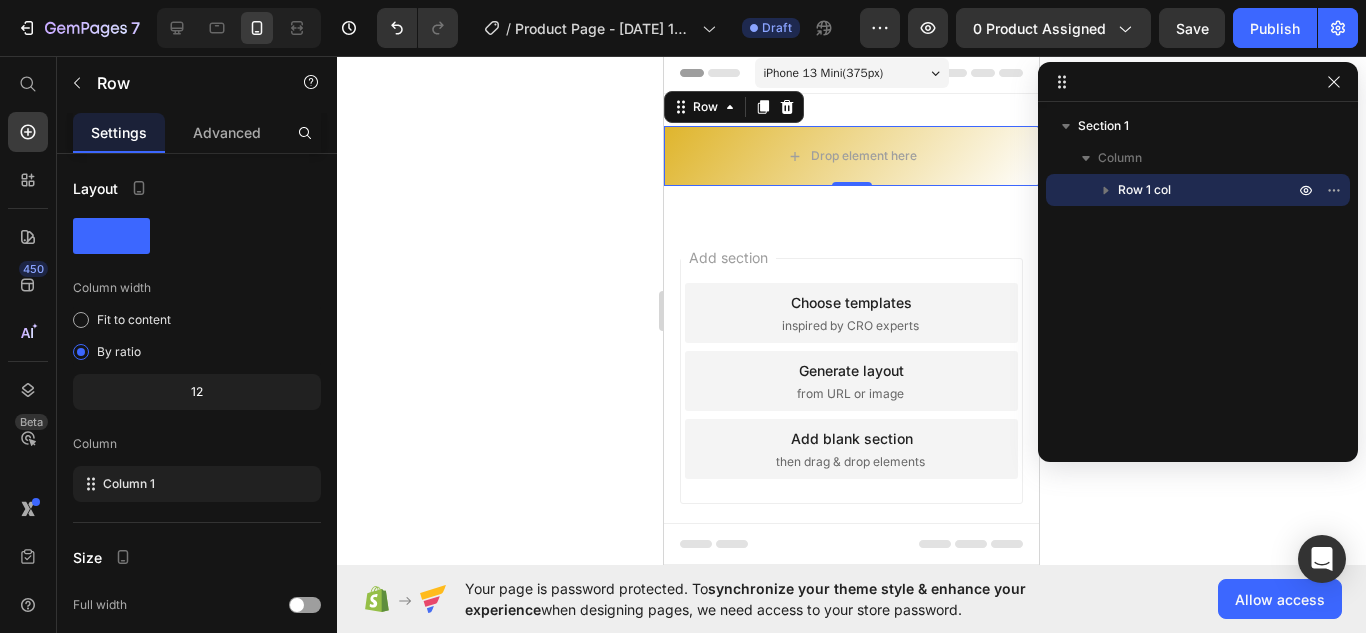 click 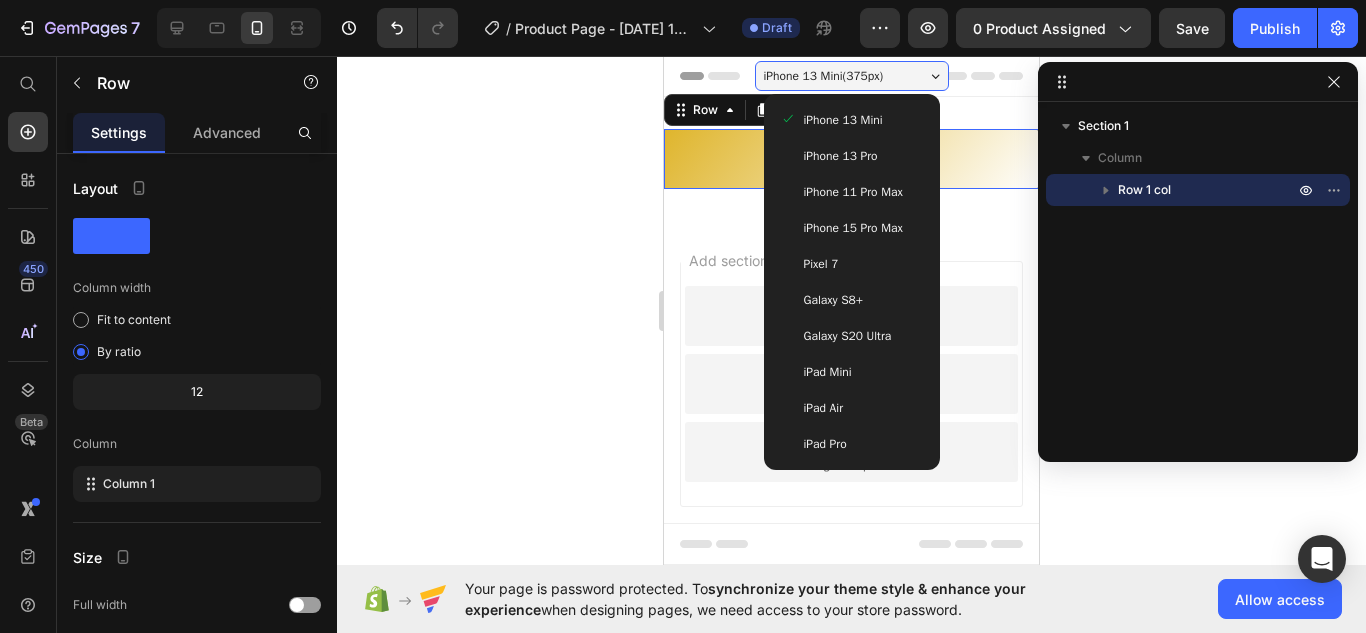 scroll, scrollTop: 2, scrollLeft: 0, axis: vertical 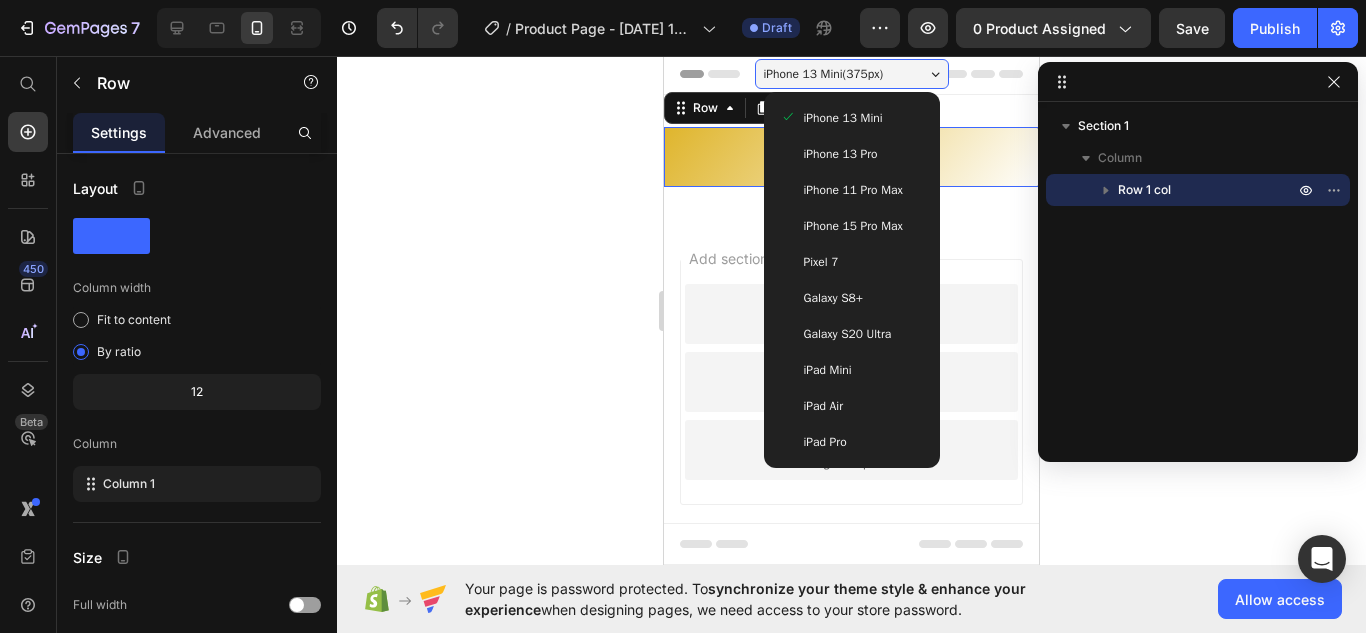 click on "iPhone 13 Mini  ( 375 px)" at bounding box center [852, 74] 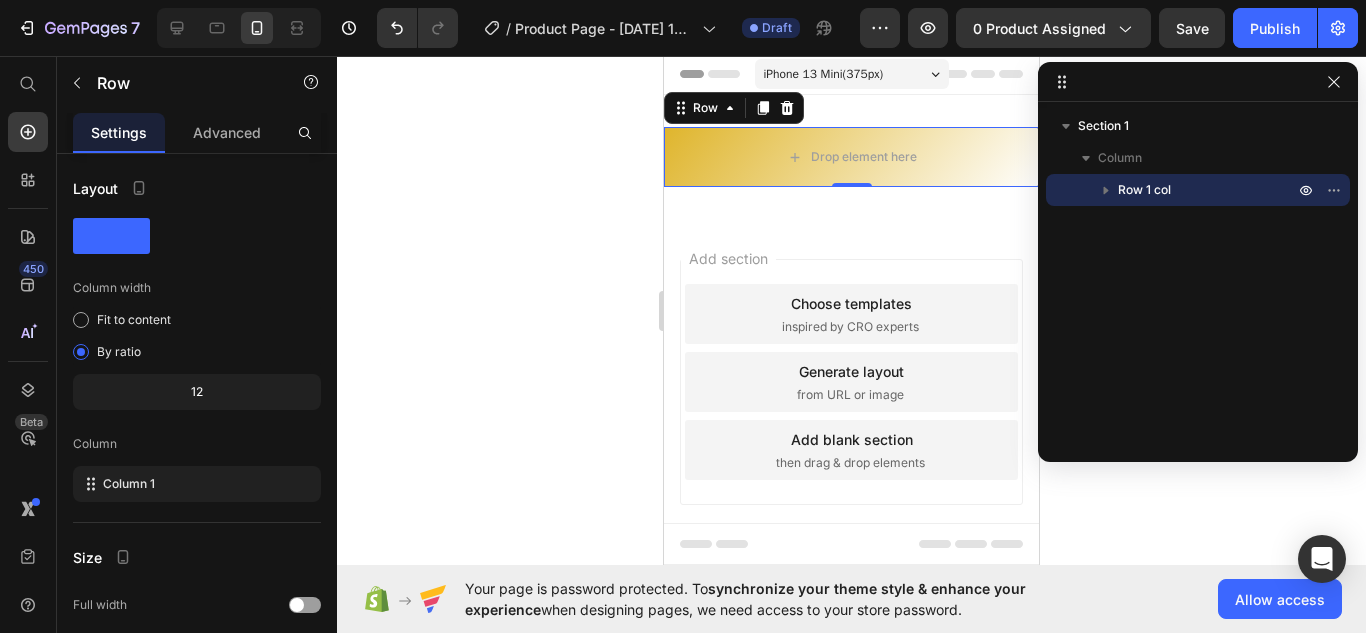 click on "iPhone 13 Mini  ( 375 px)" at bounding box center (852, 74) 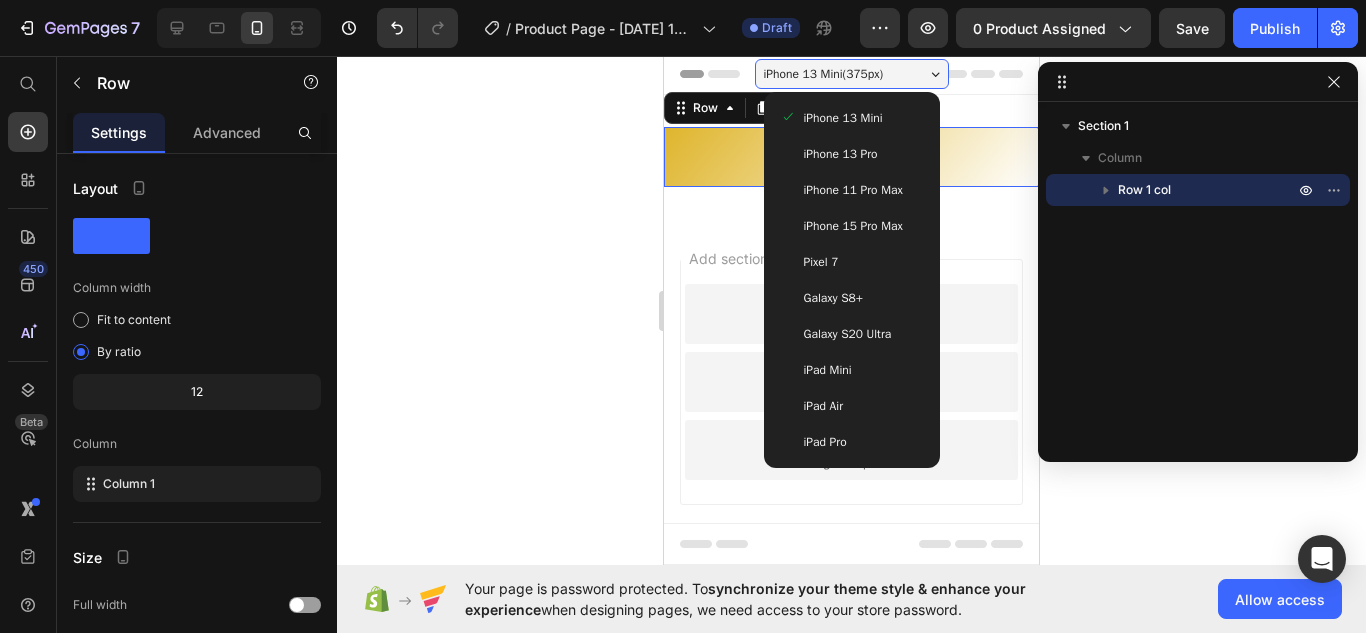 click on "iPhone 13 Mini  ( 375 px)" at bounding box center [852, 74] 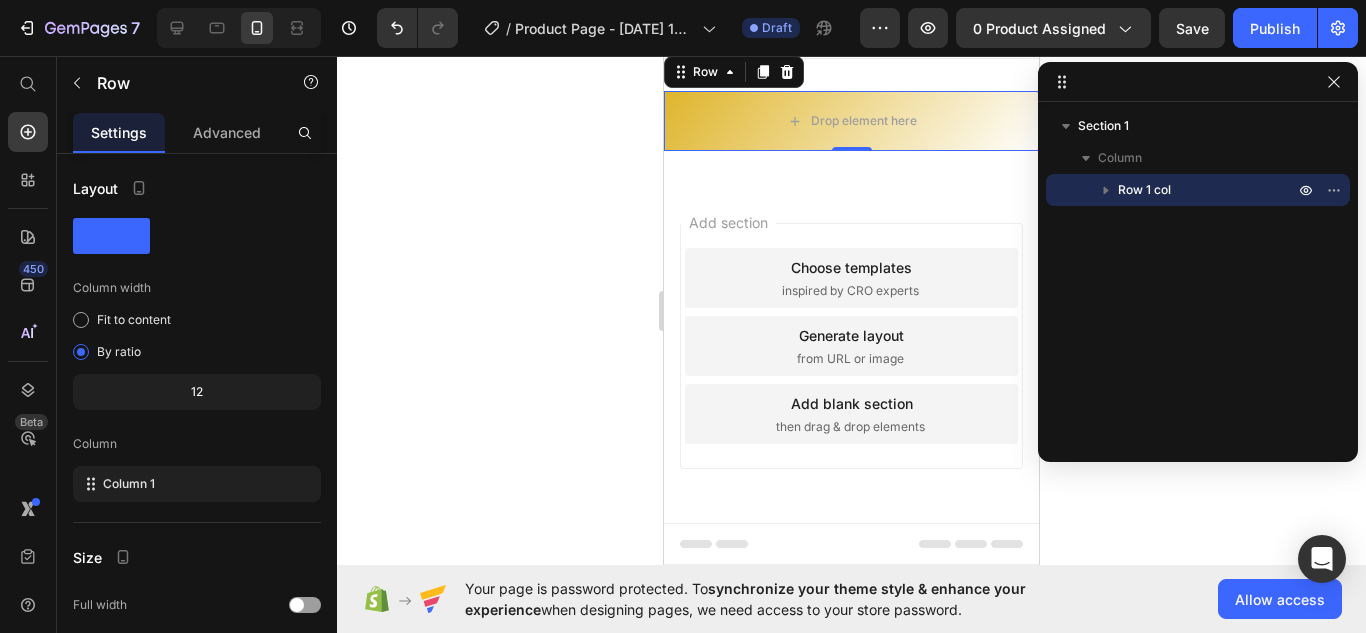 scroll, scrollTop: 0, scrollLeft: 0, axis: both 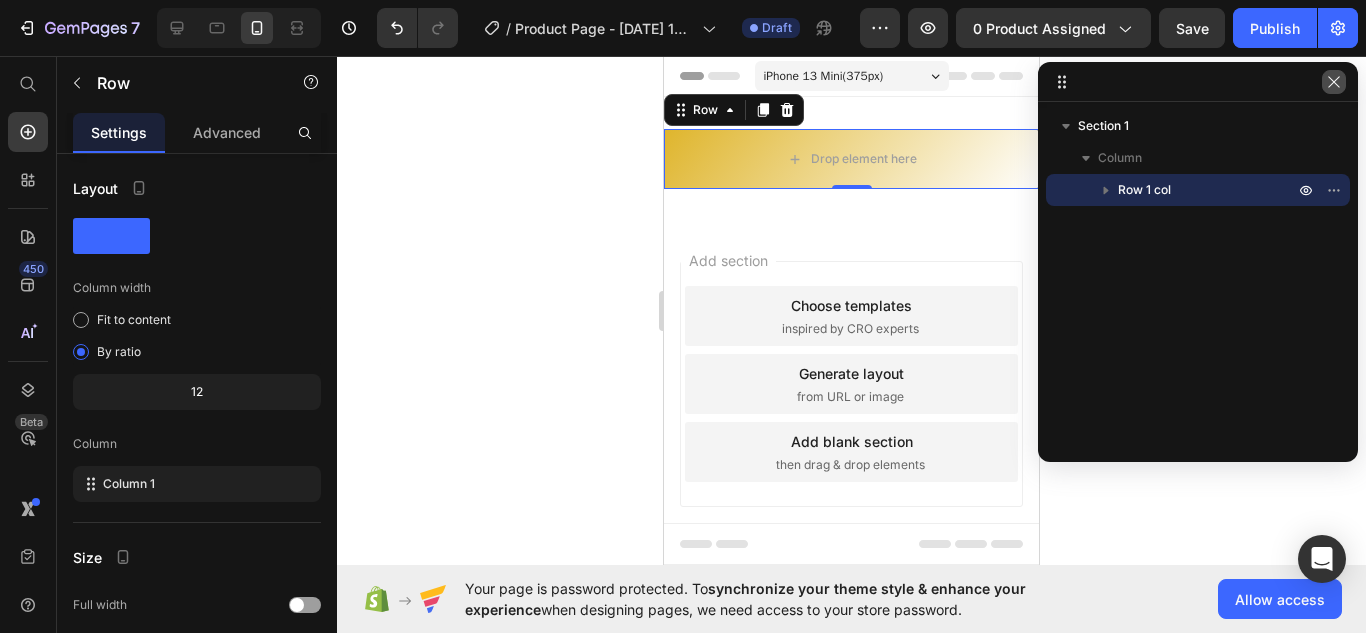 click 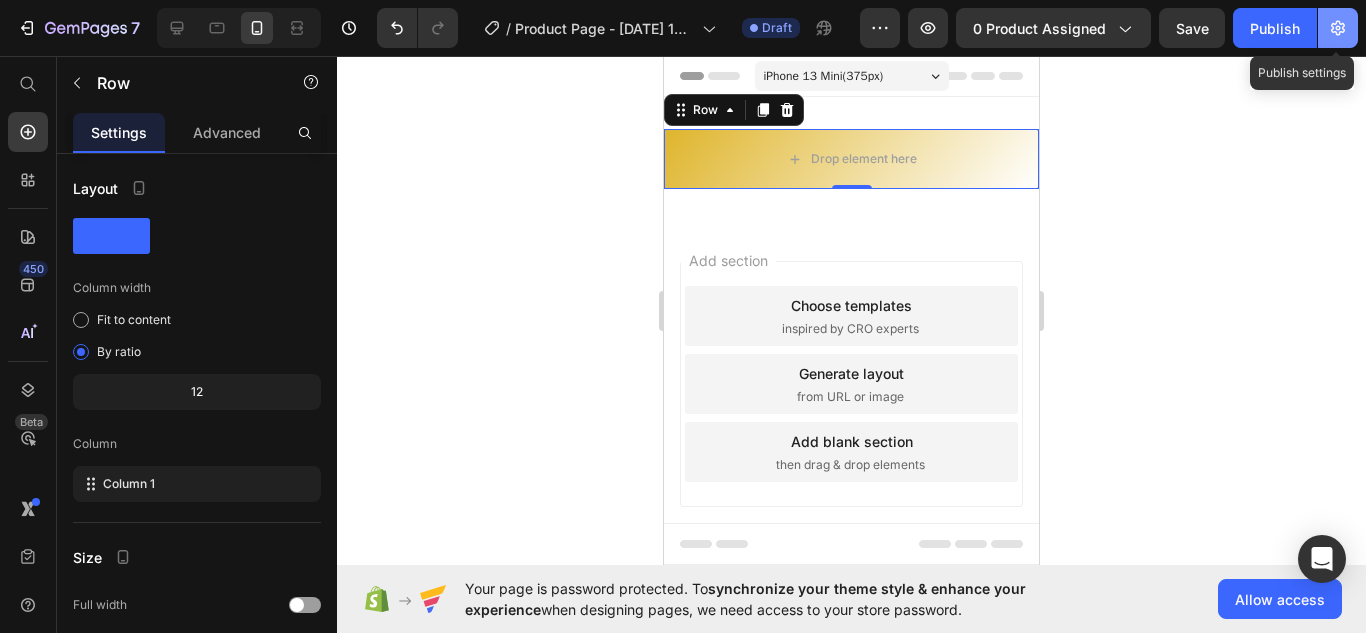 click 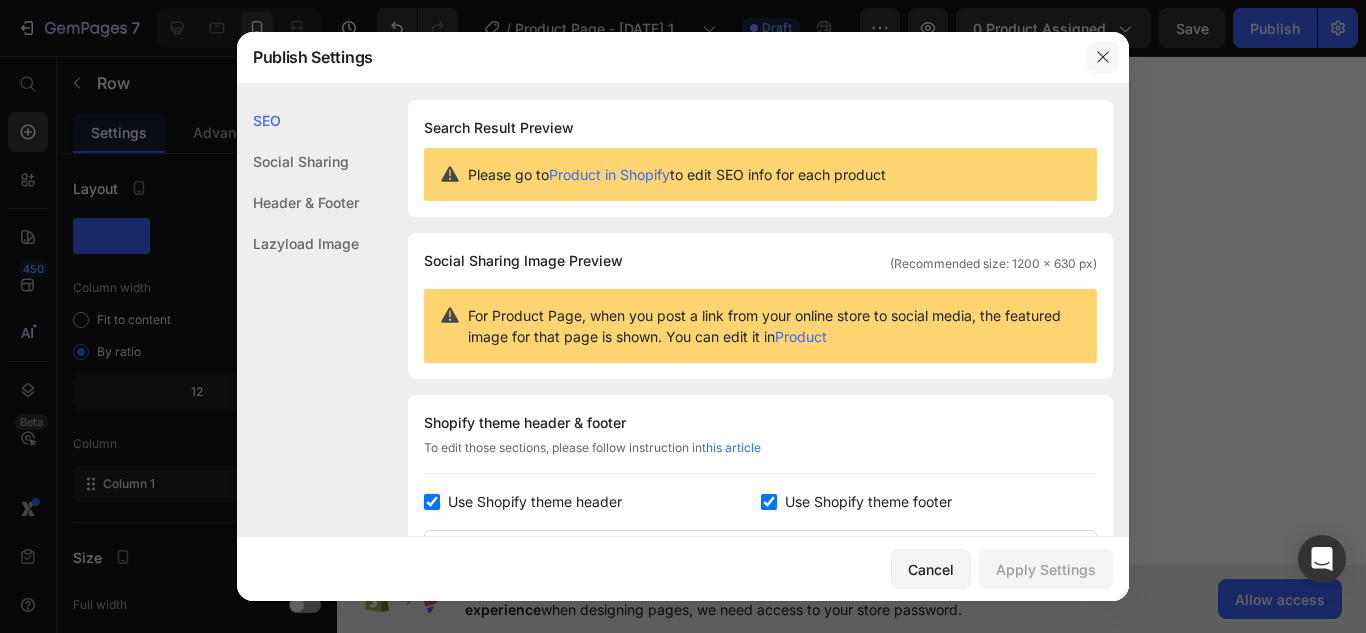 click 